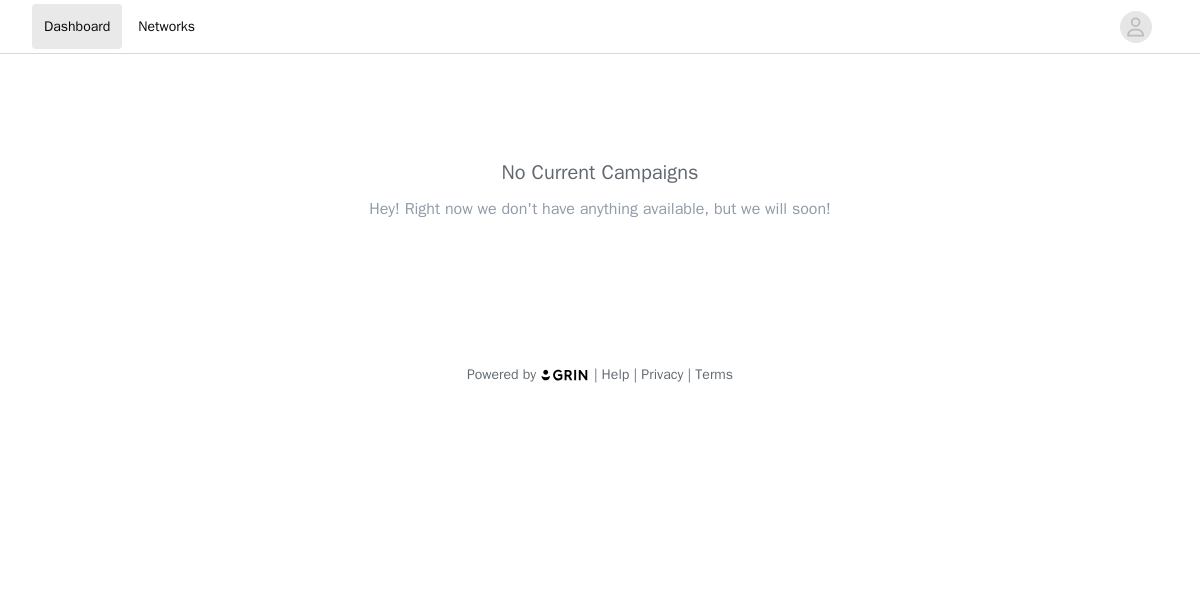 scroll, scrollTop: 0, scrollLeft: 0, axis: both 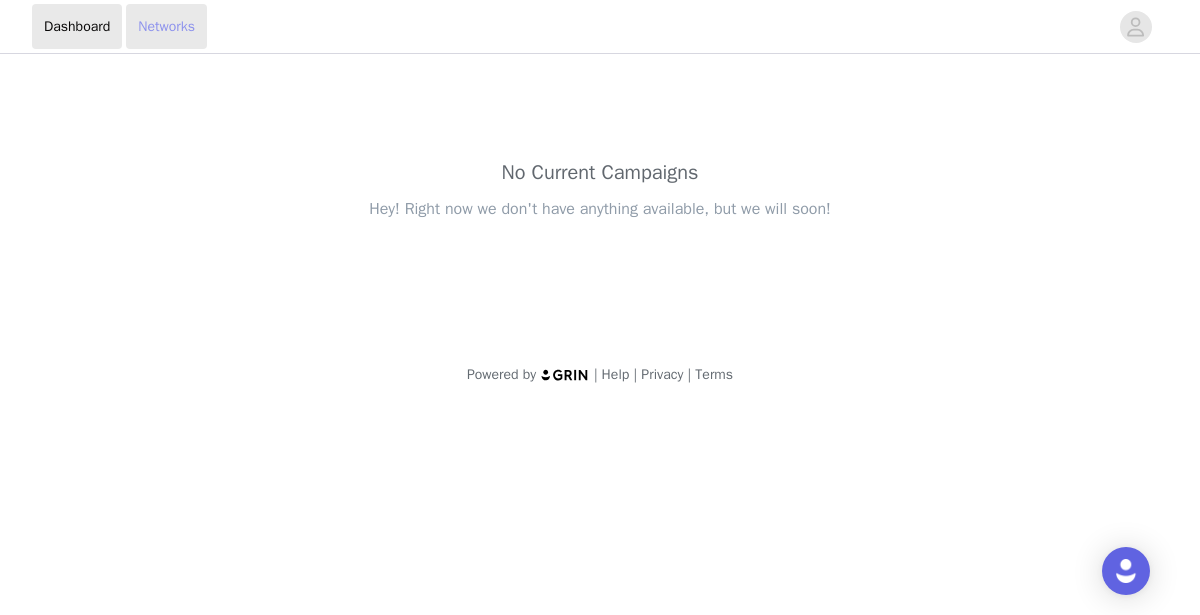 click on "Networks" at bounding box center (166, 26) 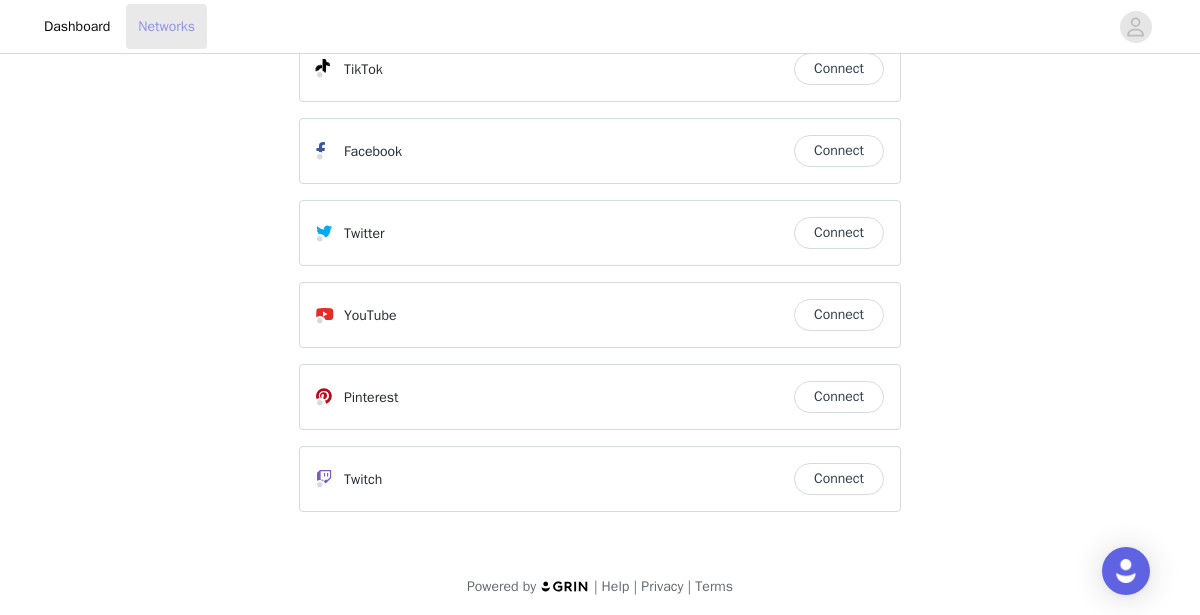 scroll, scrollTop: 0, scrollLeft: 0, axis: both 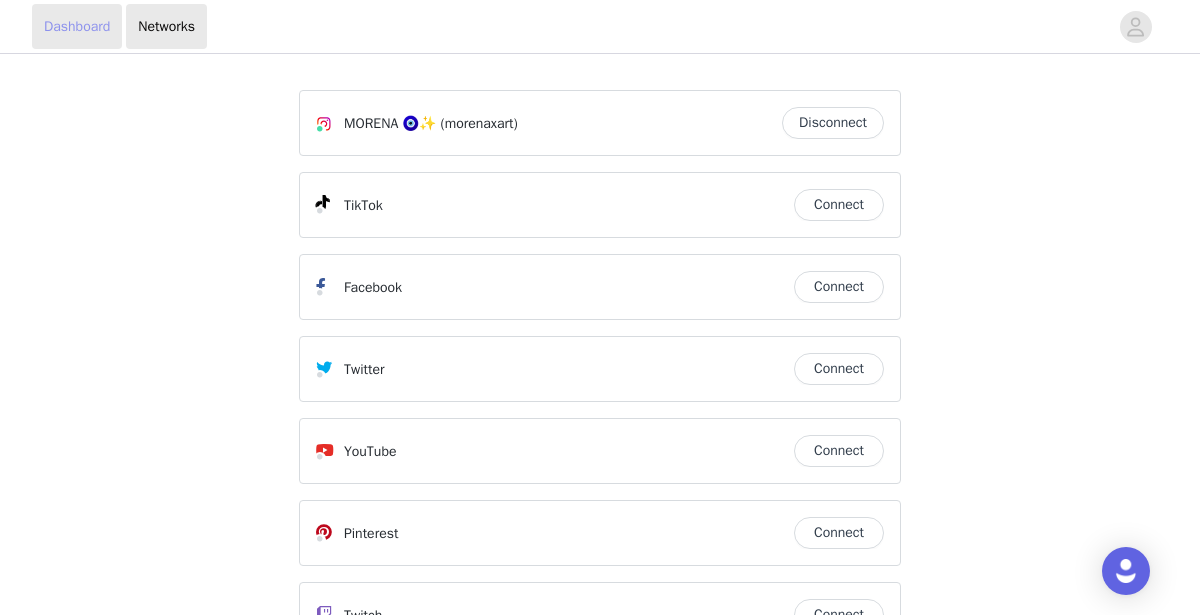 click on "Dashboard" at bounding box center [77, 26] 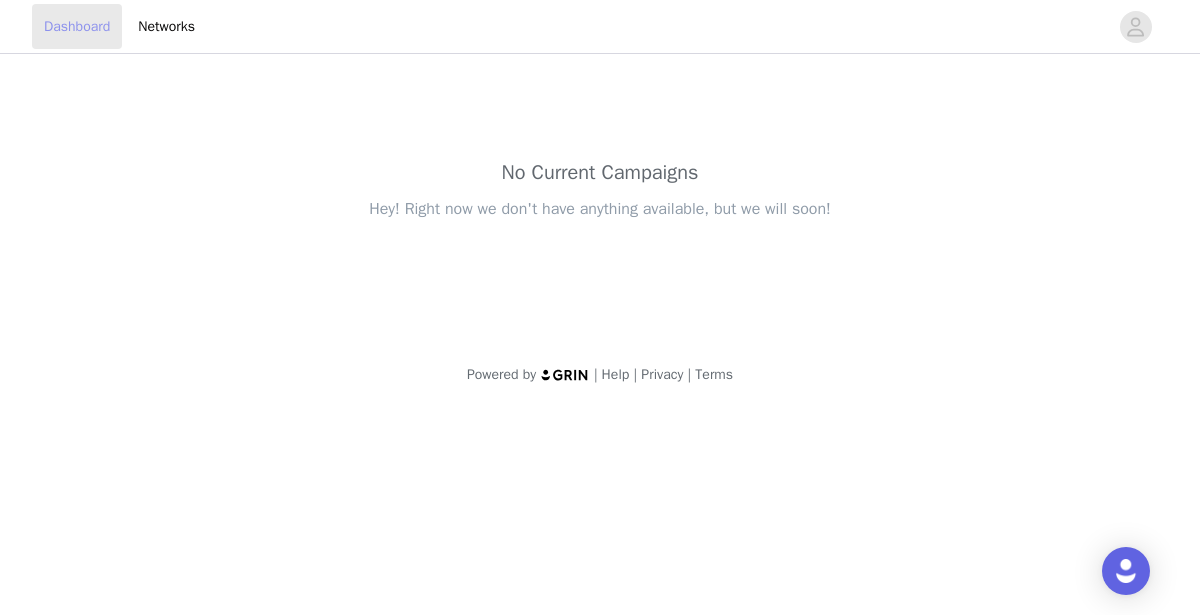 click on "Dashboard" at bounding box center (77, 26) 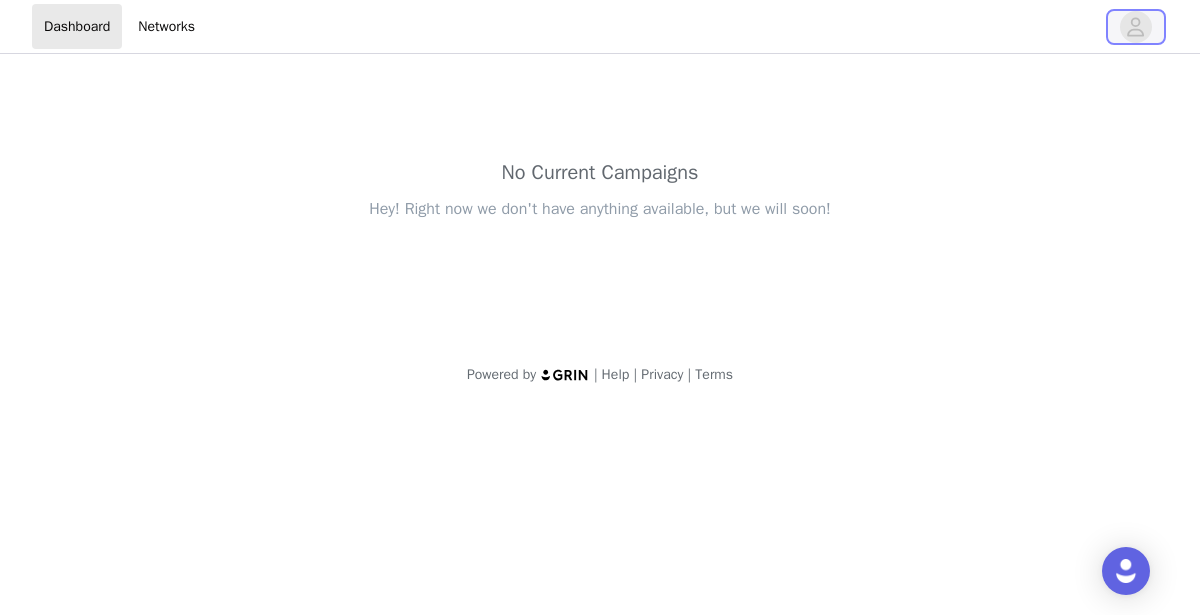 click at bounding box center [1136, 27] 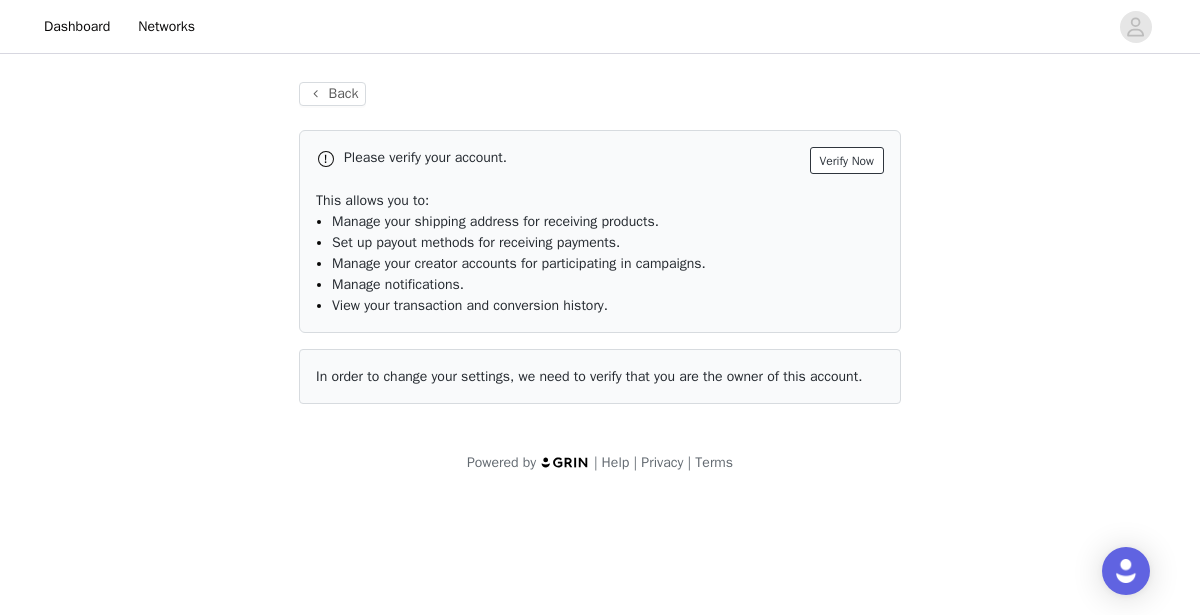 click on "Verify Now" at bounding box center (847, 160) 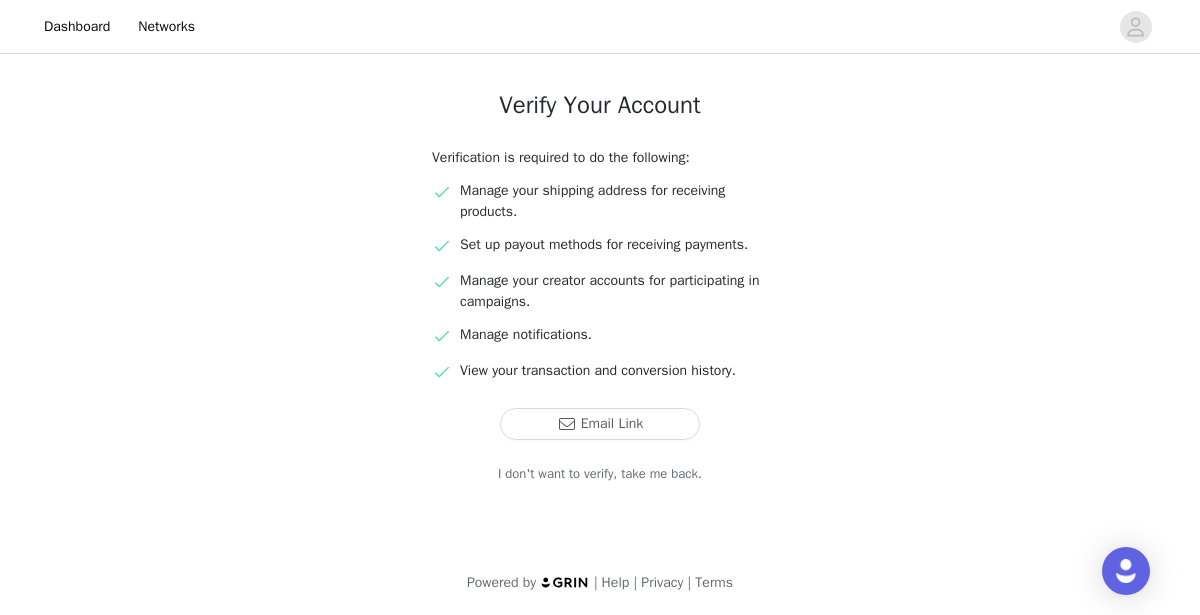 scroll, scrollTop: 123, scrollLeft: 0, axis: vertical 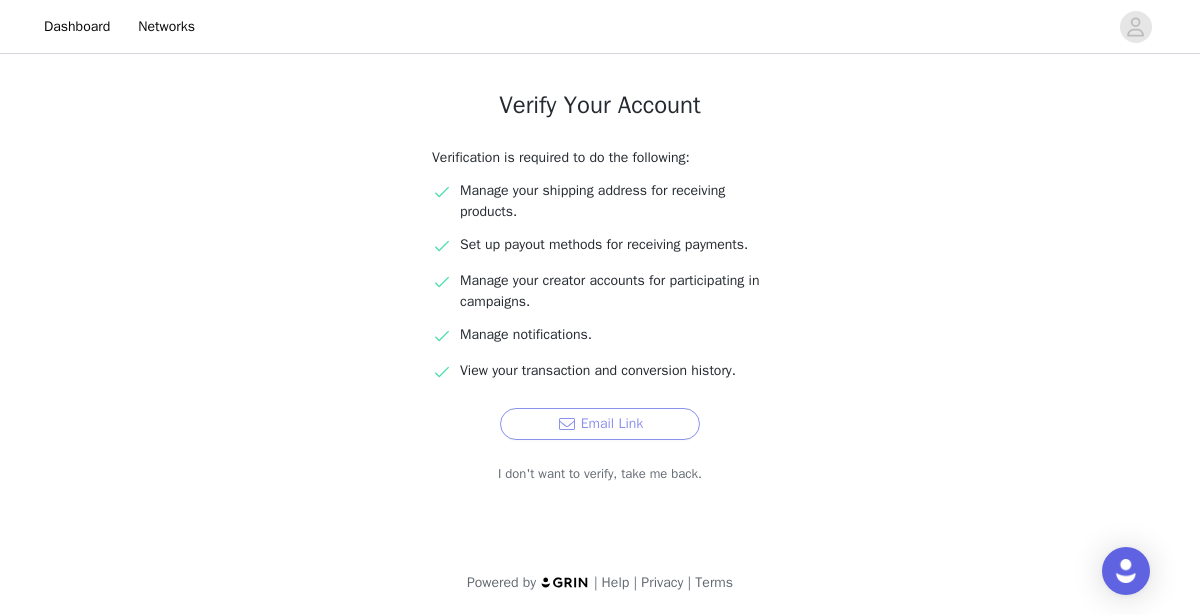 click on "Email Link" at bounding box center [600, 424] 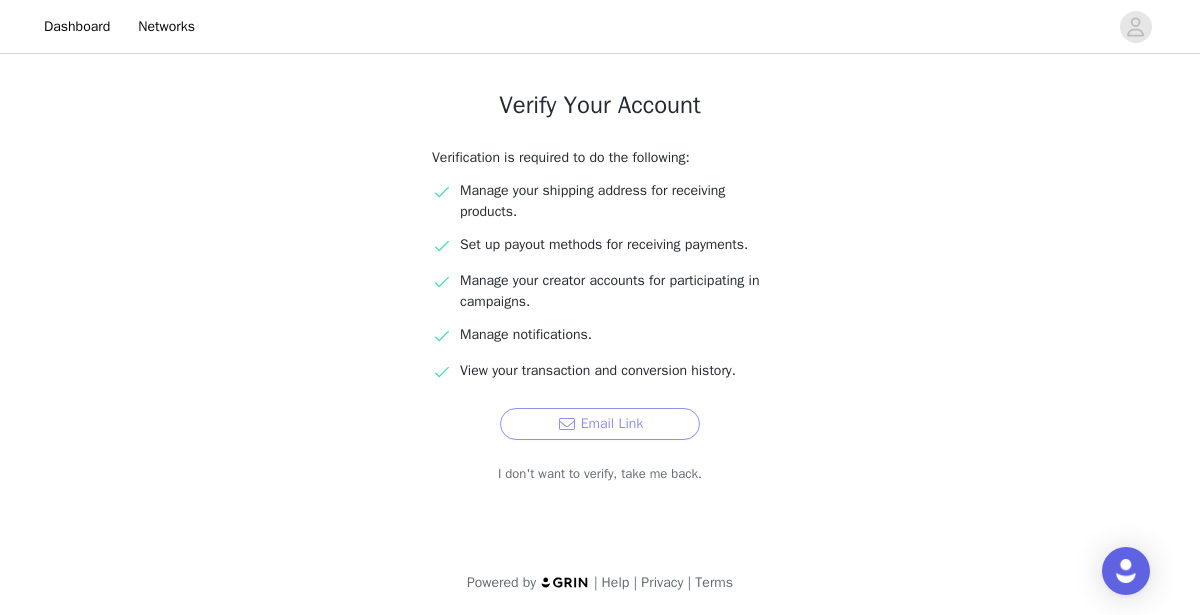 scroll, scrollTop: 0, scrollLeft: 0, axis: both 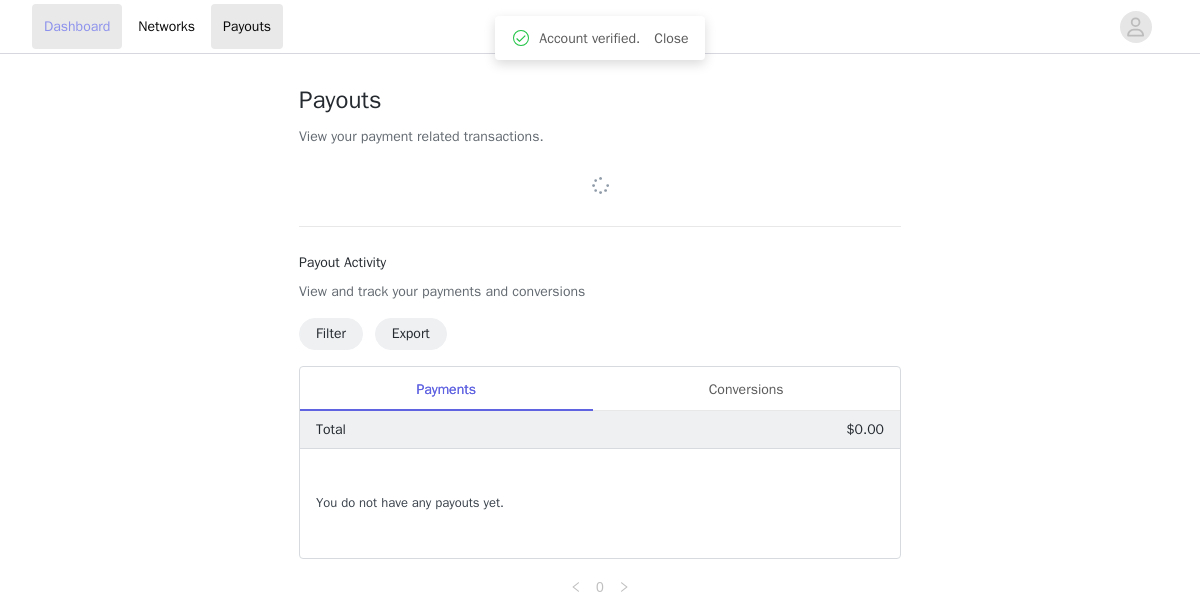click on "Dashboard" at bounding box center (77, 26) 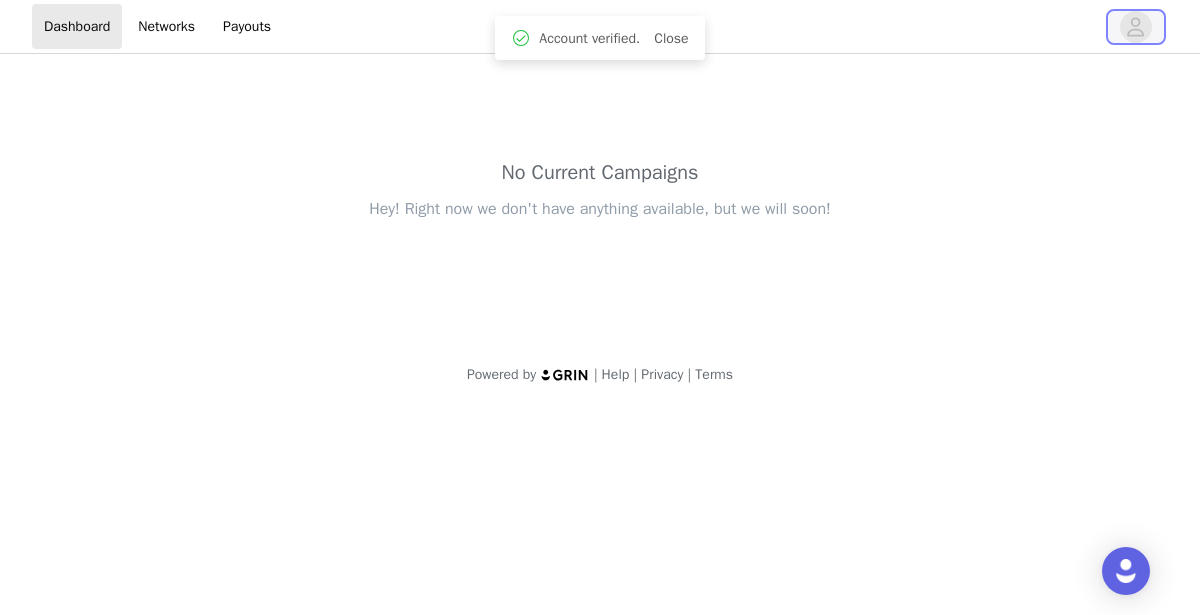 click 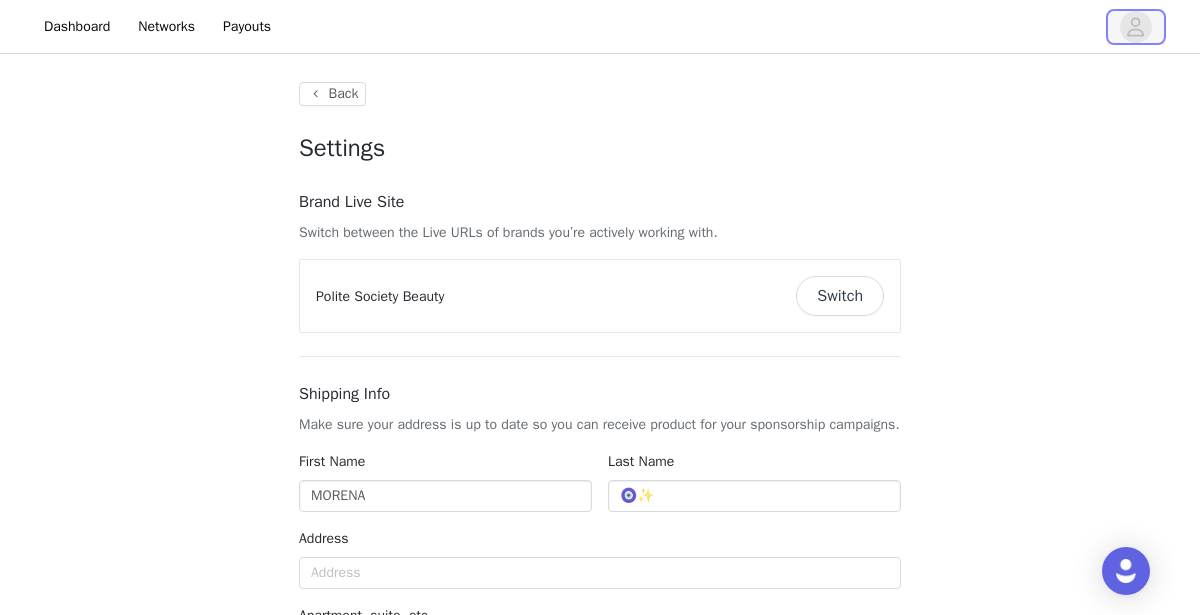 type on "+1 (United States)" 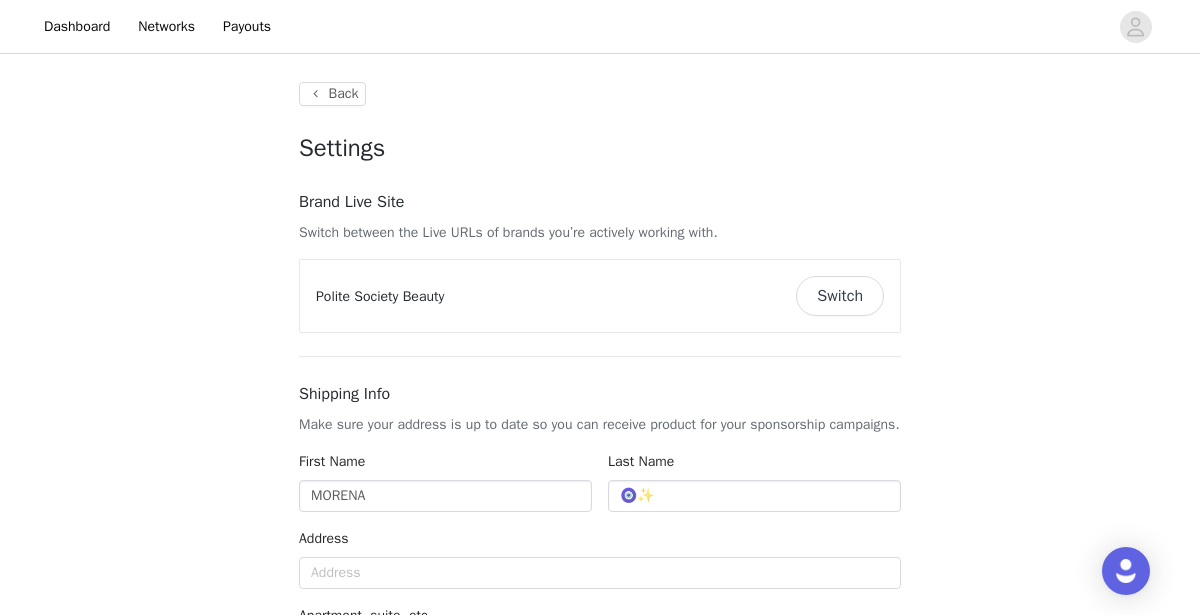 click on "Switch" at bounding box center (840, 296) 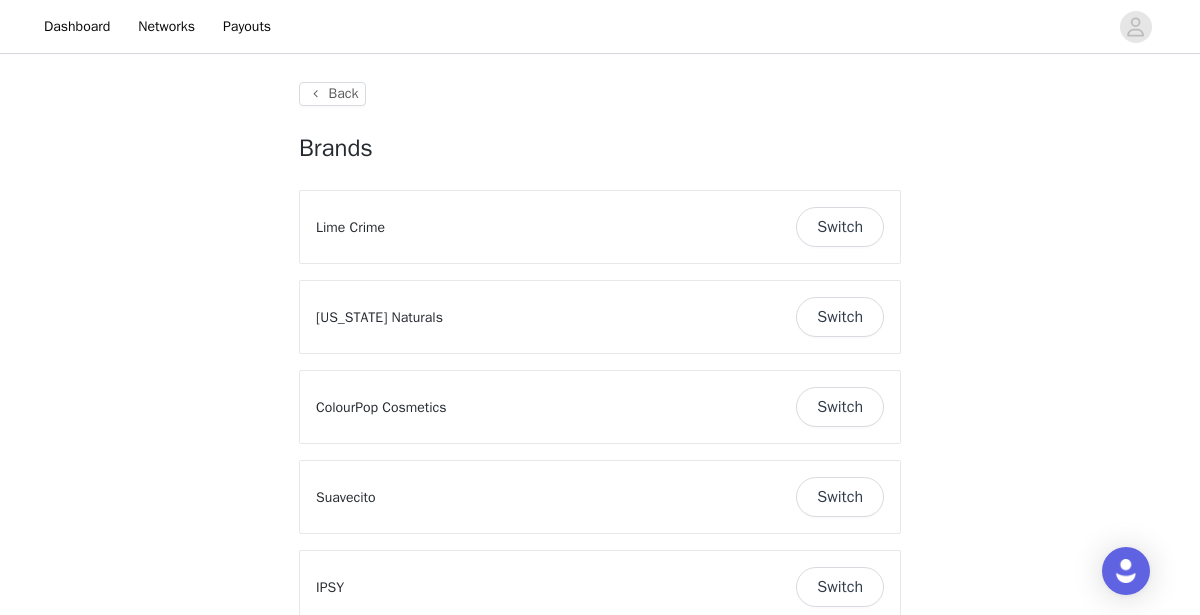 click on "Switch" at bounding box center [840, 407] 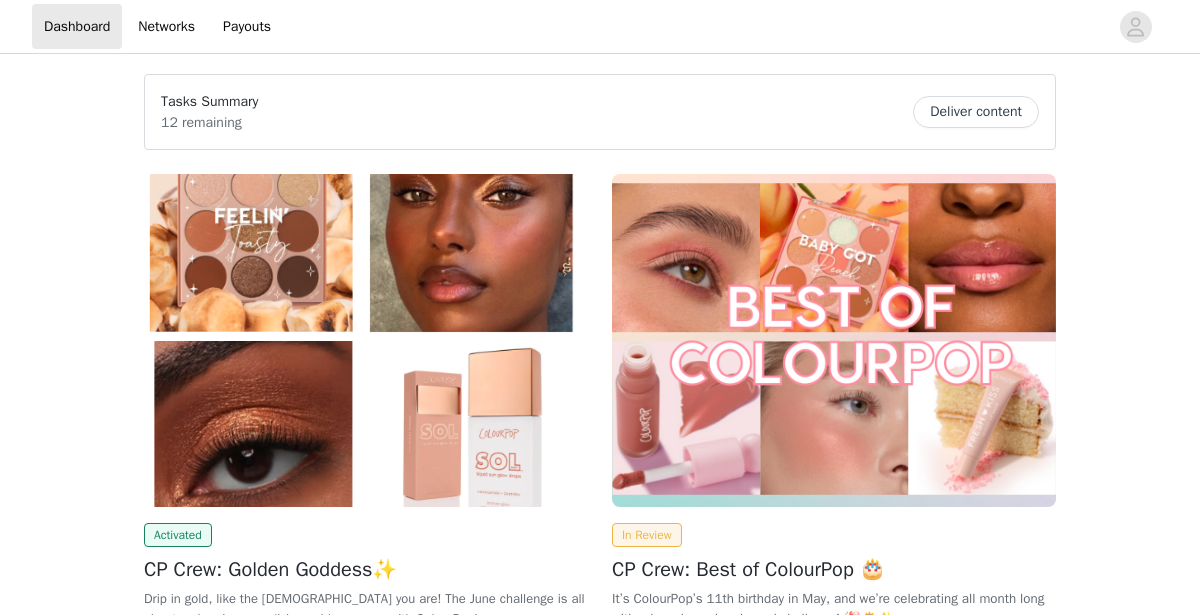 scroll, scrollTop: 0, scrollLeft: 0, axis: both 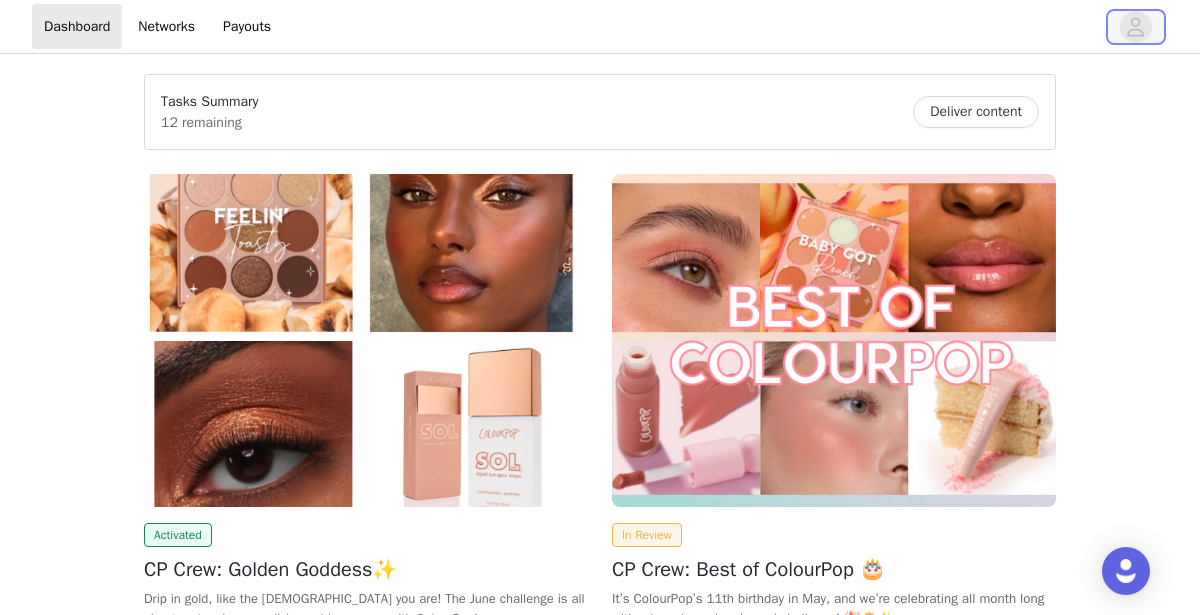 click 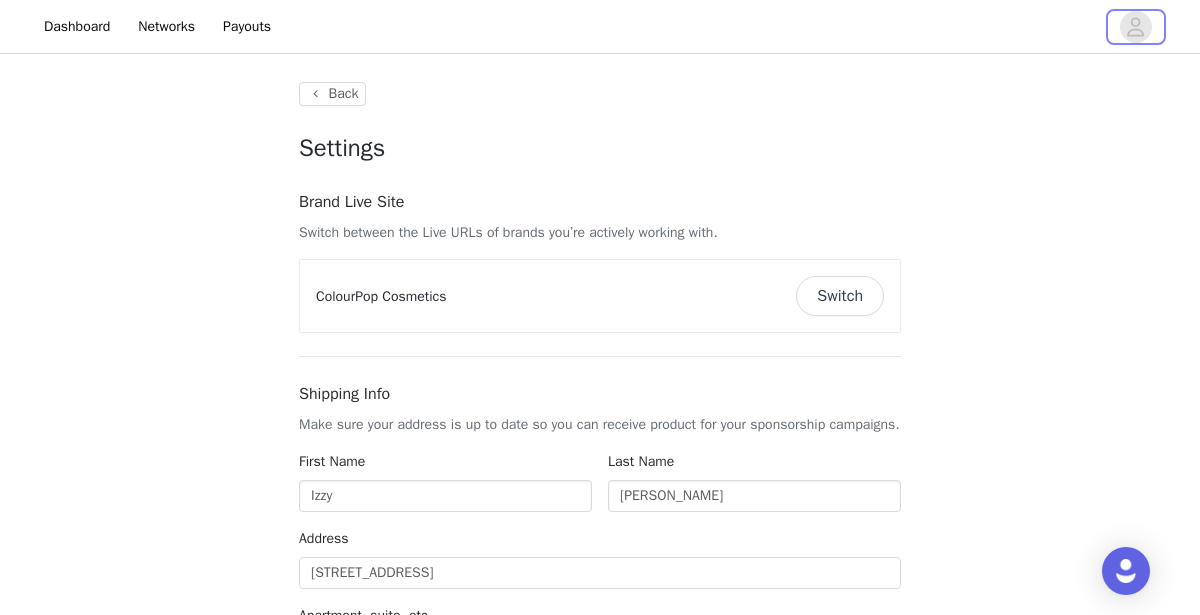 type on "+1 (United States)" 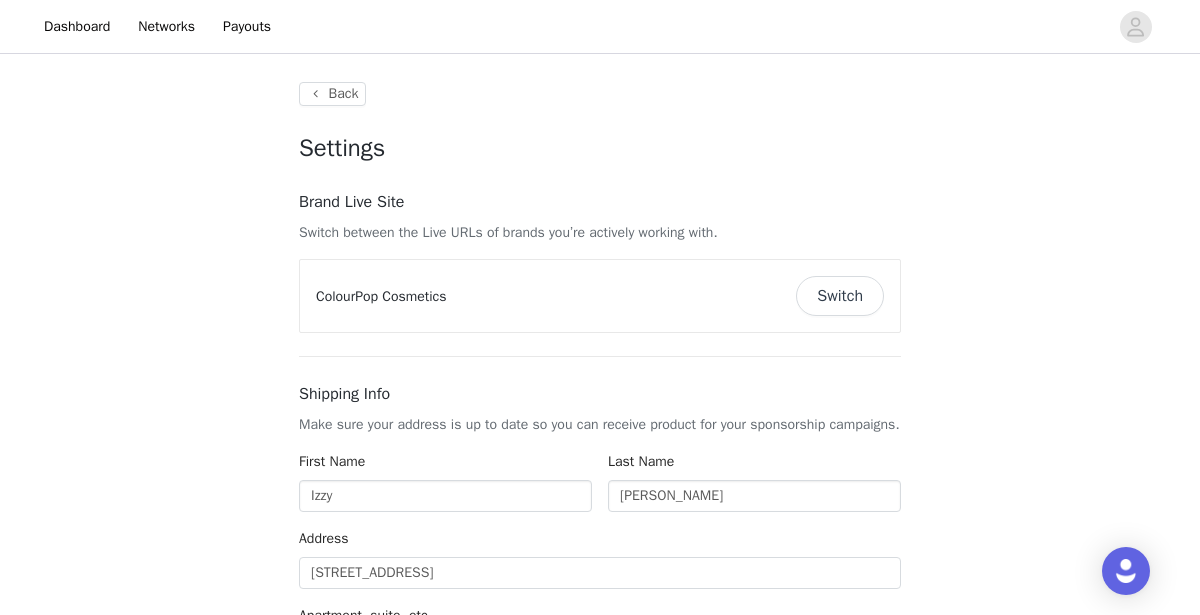 click on "Switch" at bounding box center (840, 296) 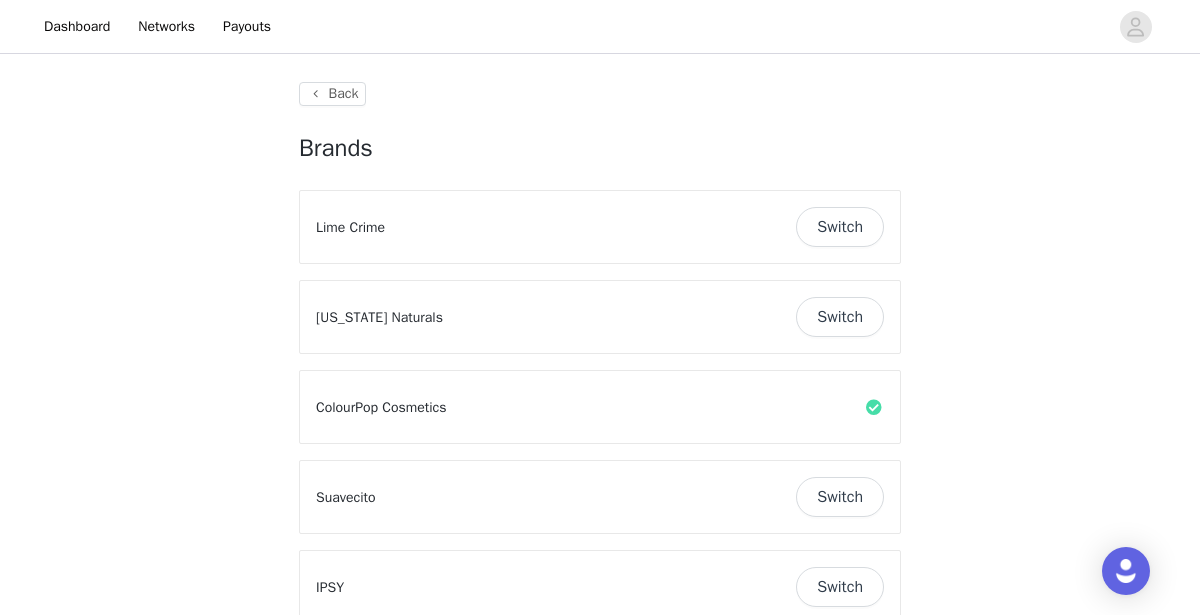 click on "Switch" at bounding box center (840, 497) 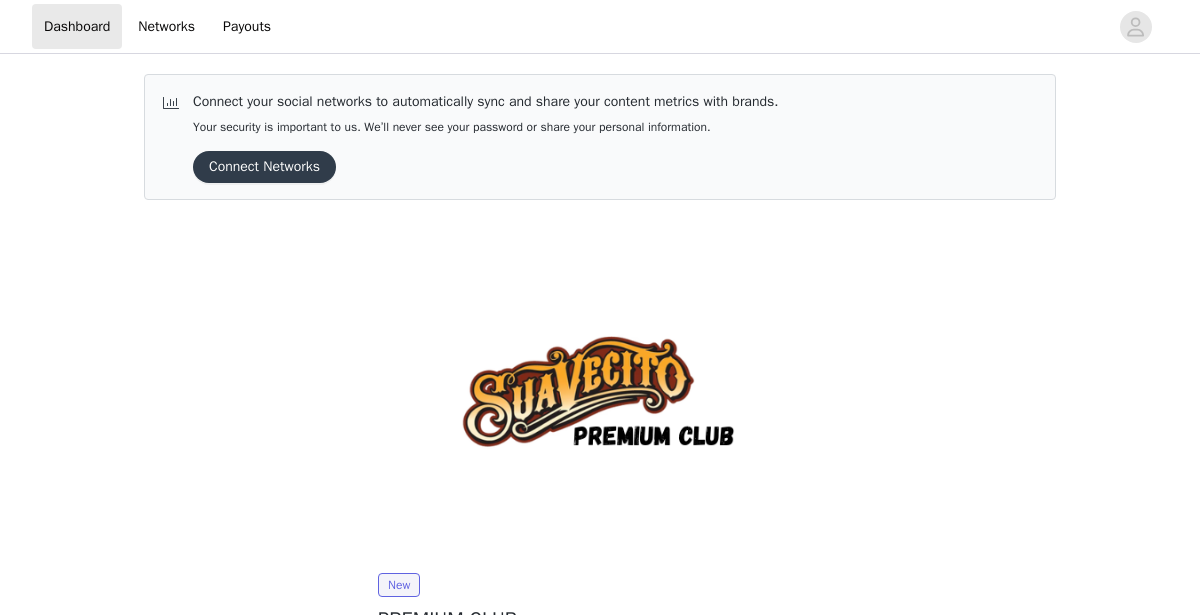 scroll, scrollTop: 0, scrollLeft: 0, axis: both 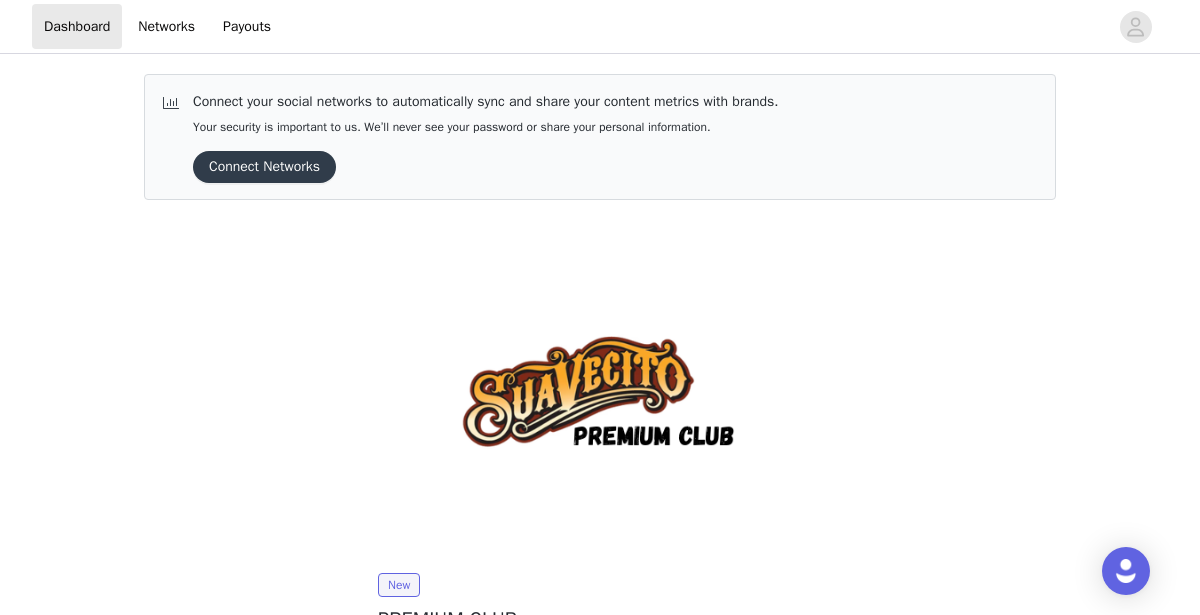click at bounding box center (600, 390) 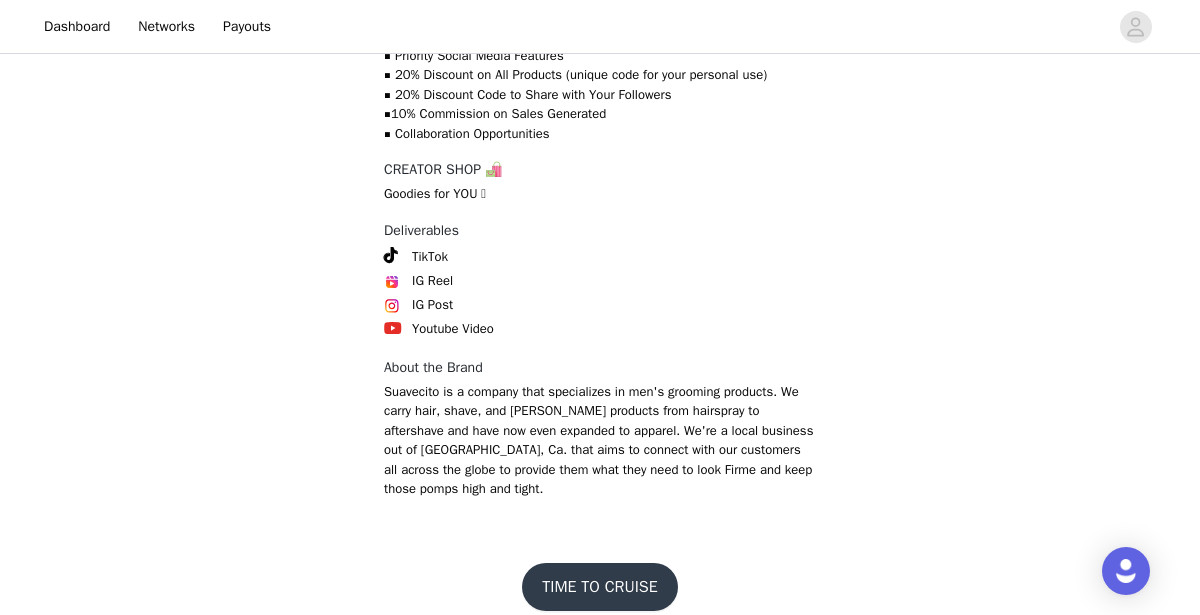 scroll, scrollTop: 685, scrollLeft: 0, axis: vertical 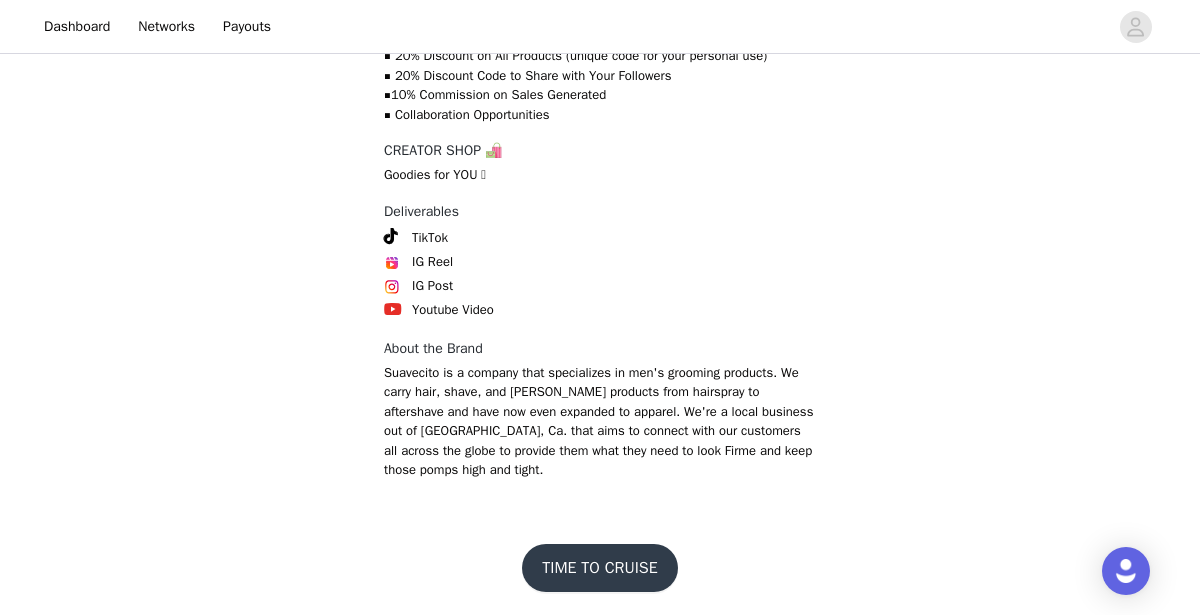 click on "TIME TO CRUISE" at bounding box center [599, 568] 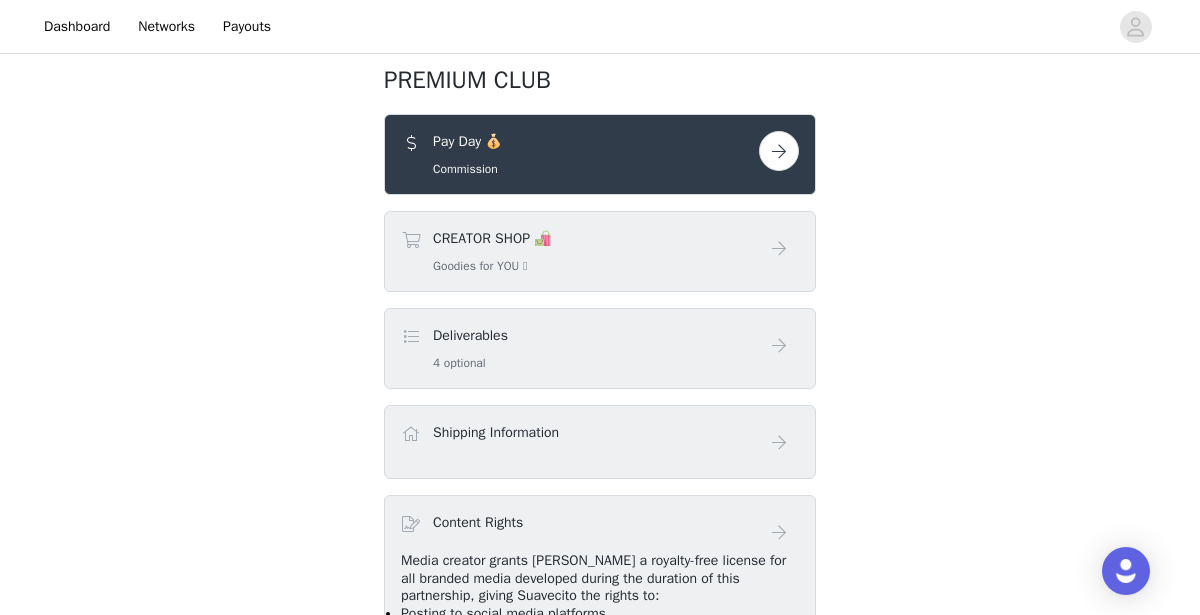 scroll, scrollTop: 494, scrollLeft: 0, axis: vertical 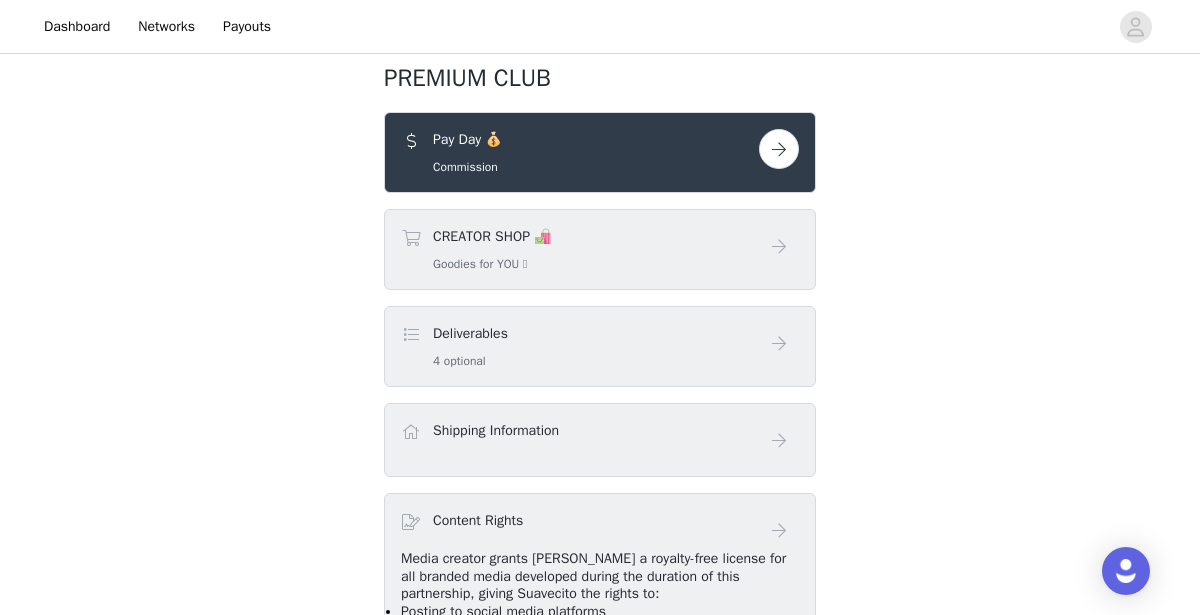 click at bounding box center [779, 149] 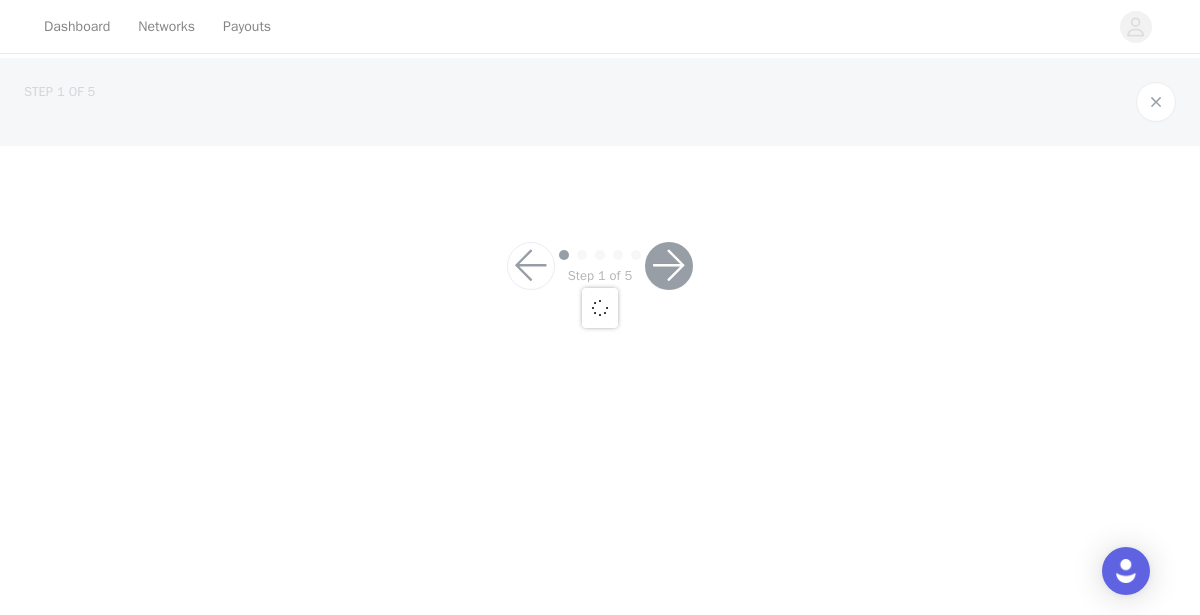 scroll, scrollTop: 0, scrollLeft: 0, axis: both 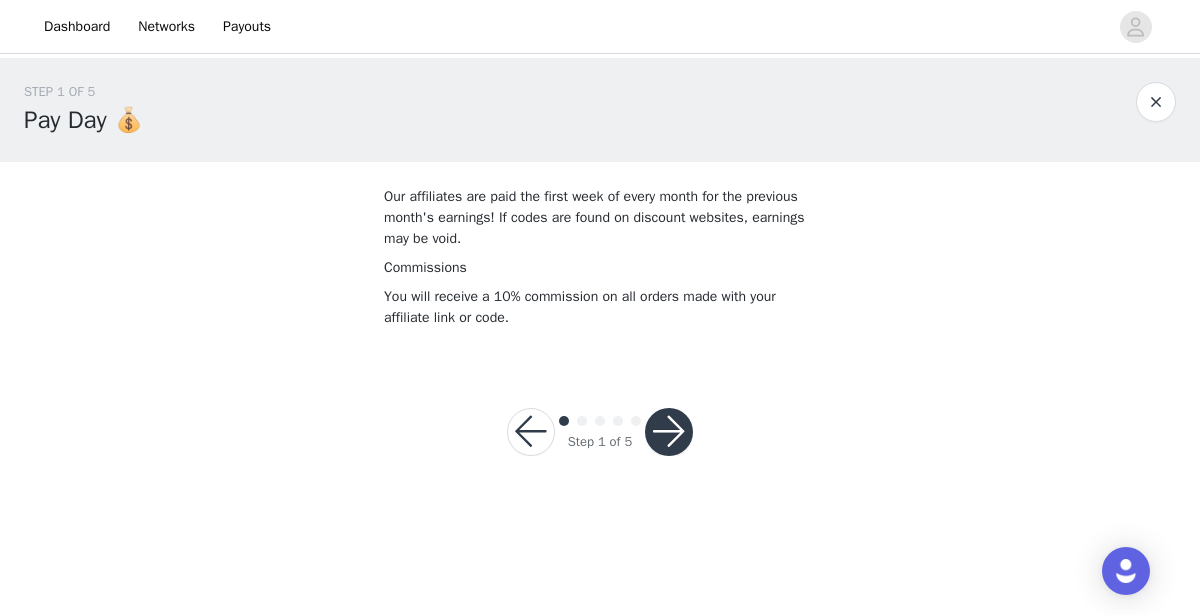 click at bounding box center (669, 432) 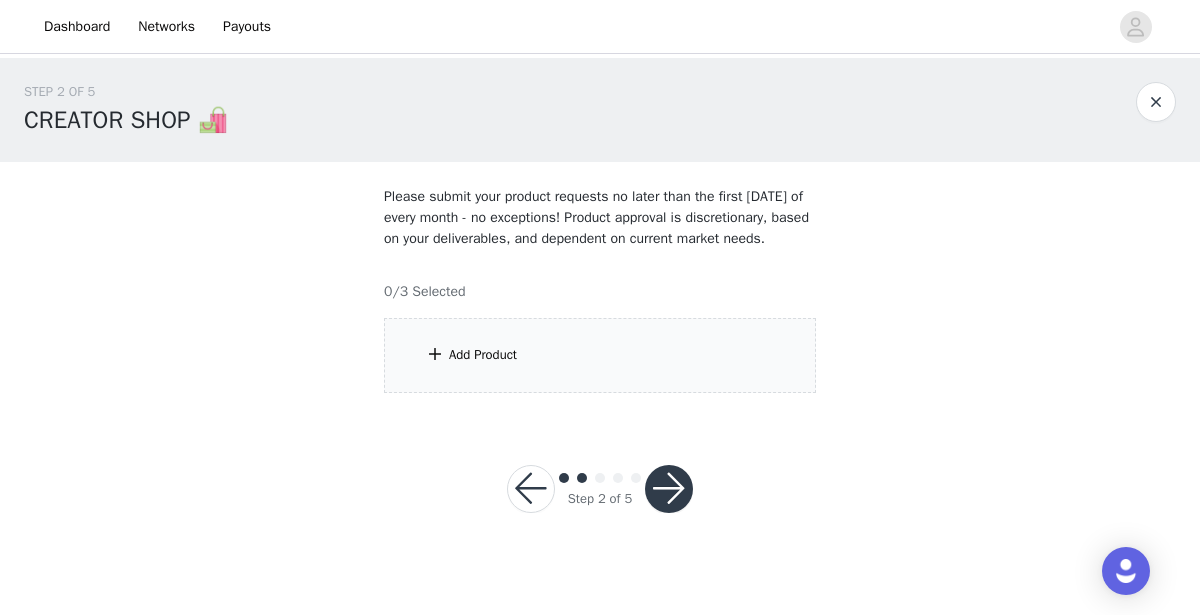 click on "Add Product" at bounding box center (600, 355) 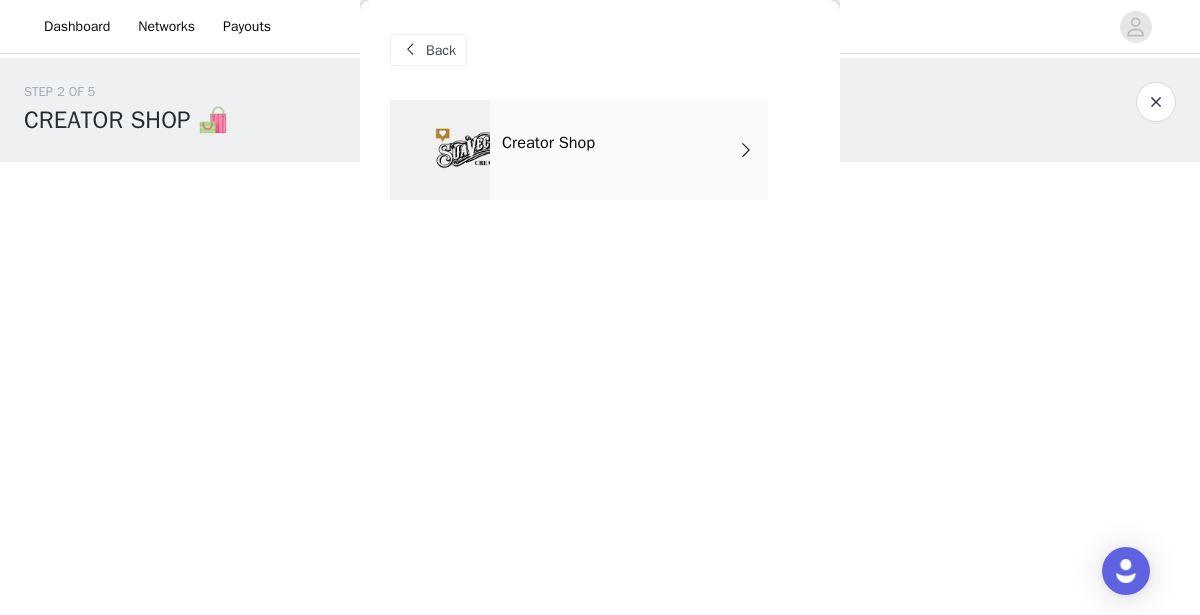 click on "Creator Shop" at bounding box center [629, 150] 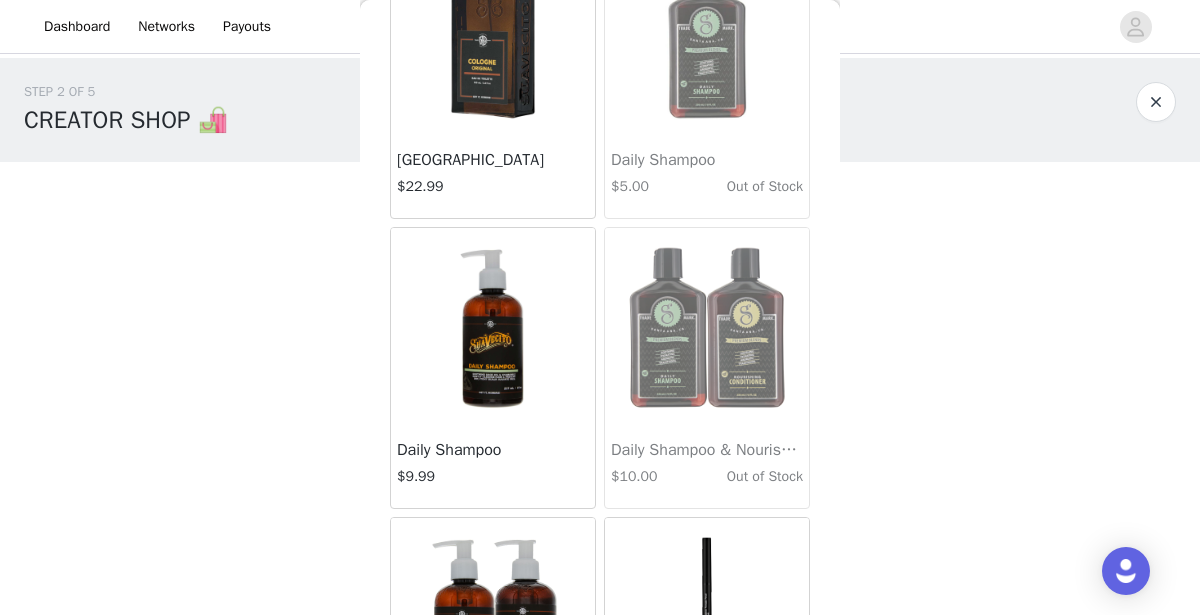 scroll, scrollTop: 2437, scrollLeft: 0, axis: vertical 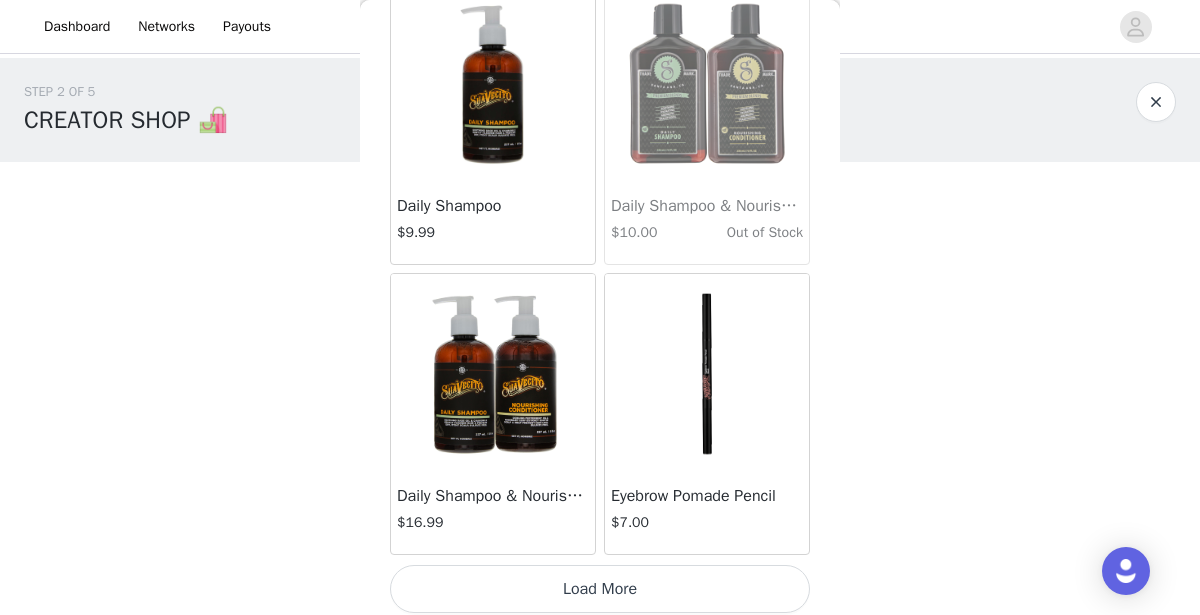 click on "Load More" at bounding box center [600, 589] 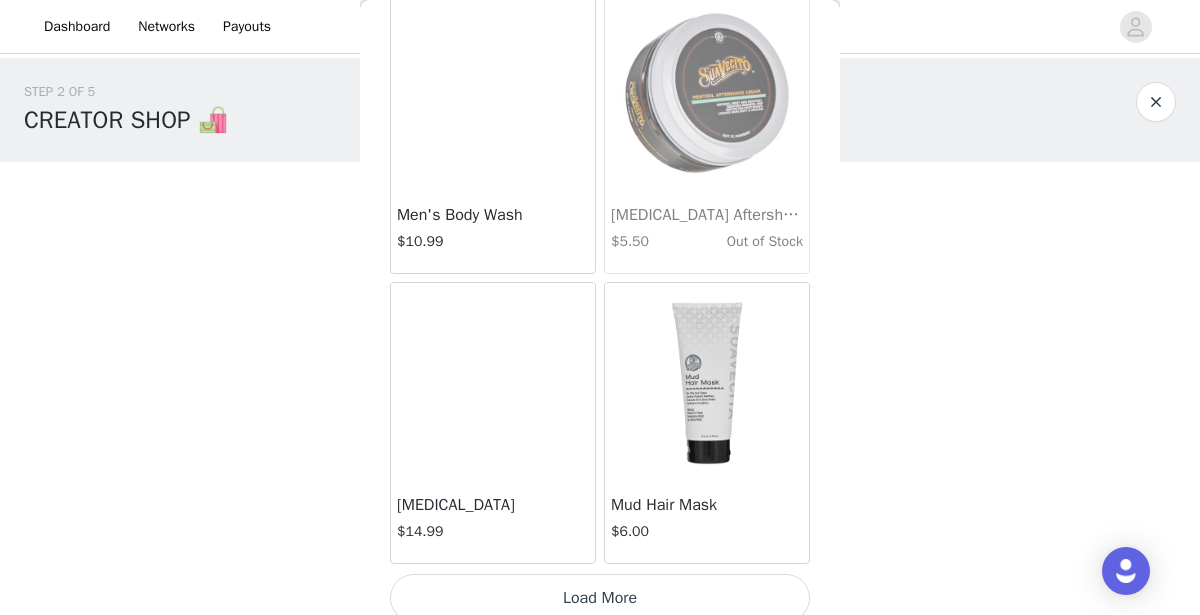 scroll, scrollTop: 5330, scrollLeft: 0, axis: vertical 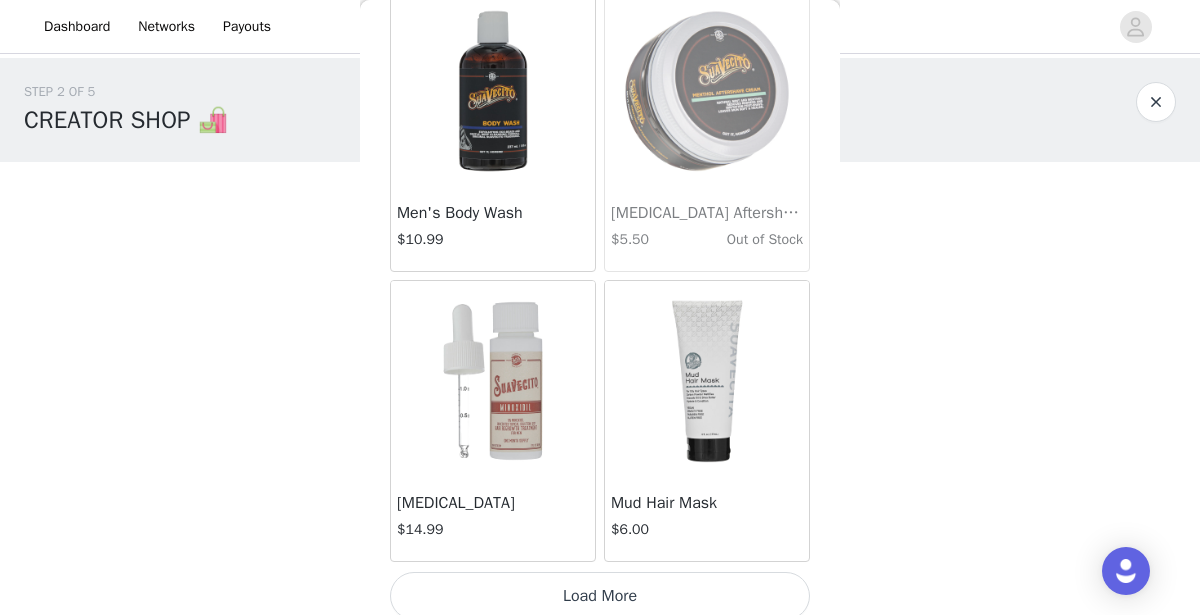 click on "Load More" at bounding box center [600, 596] 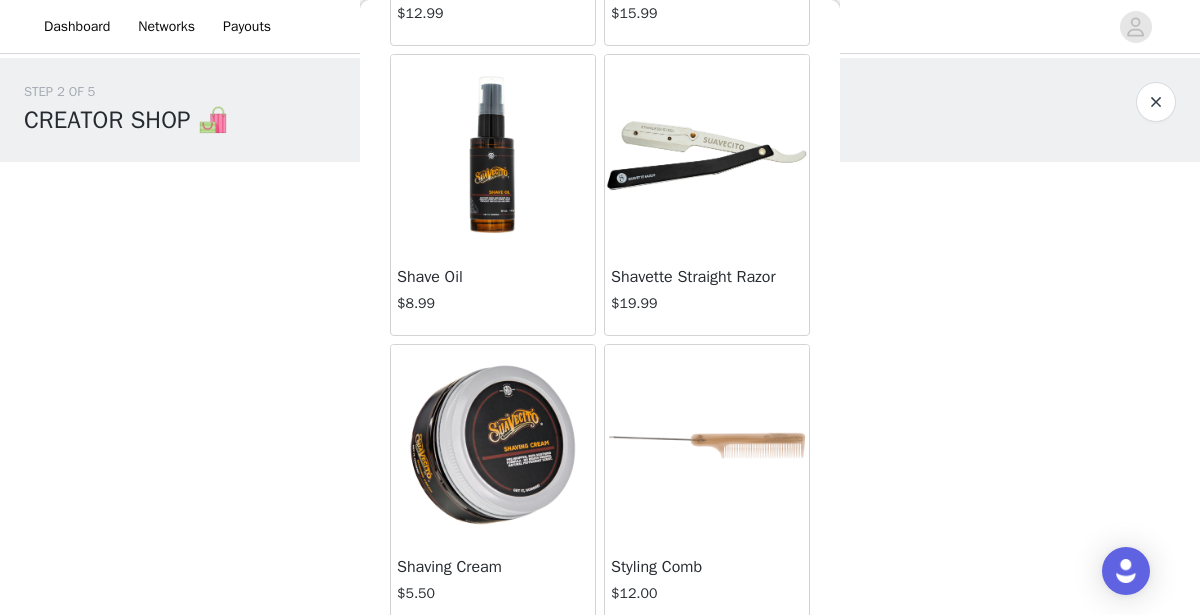 scroll, scrollTop: 8221, scrollLeft: 0, axis: vertical 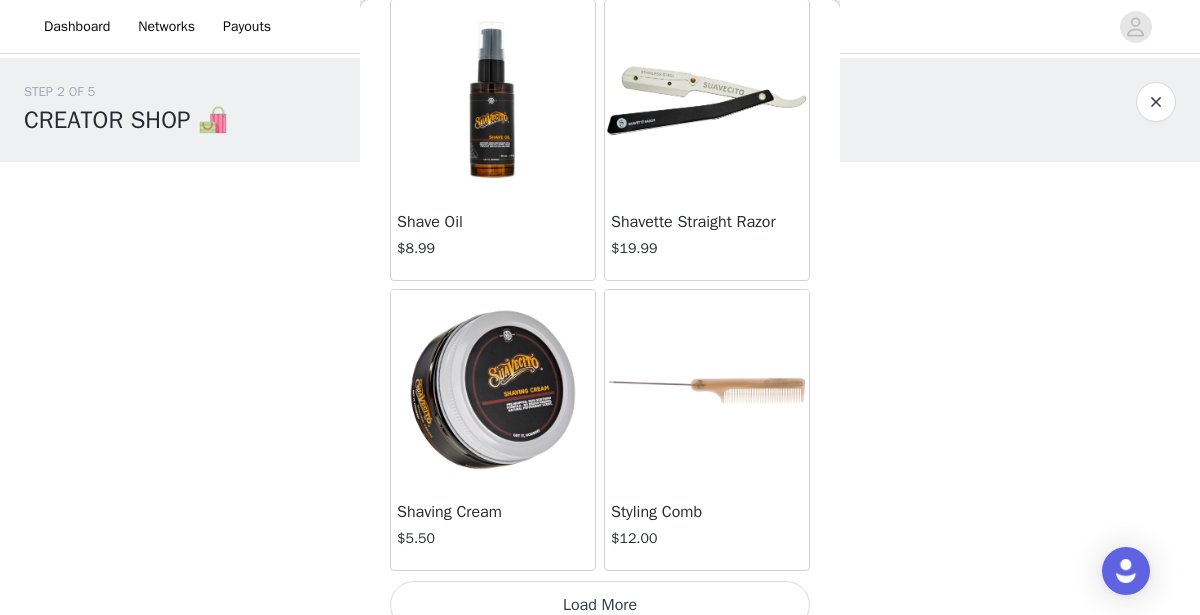 click on "Load More" at bounding box center [600, 605] 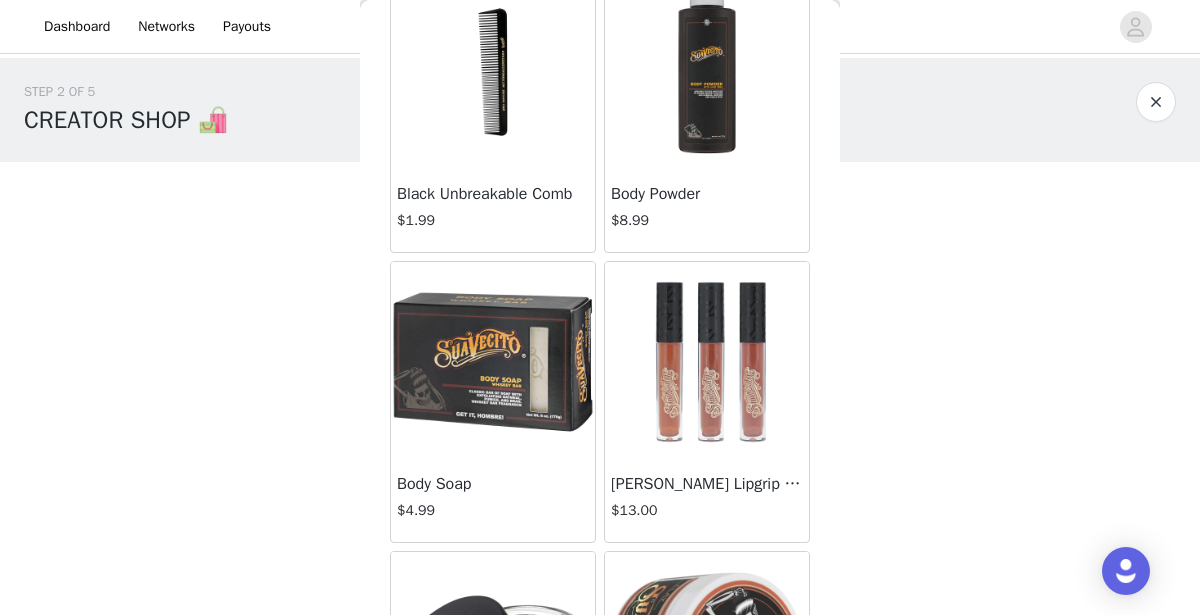 scroll, scrollTop: 1285, scrollLeft: 0, axis: vertical 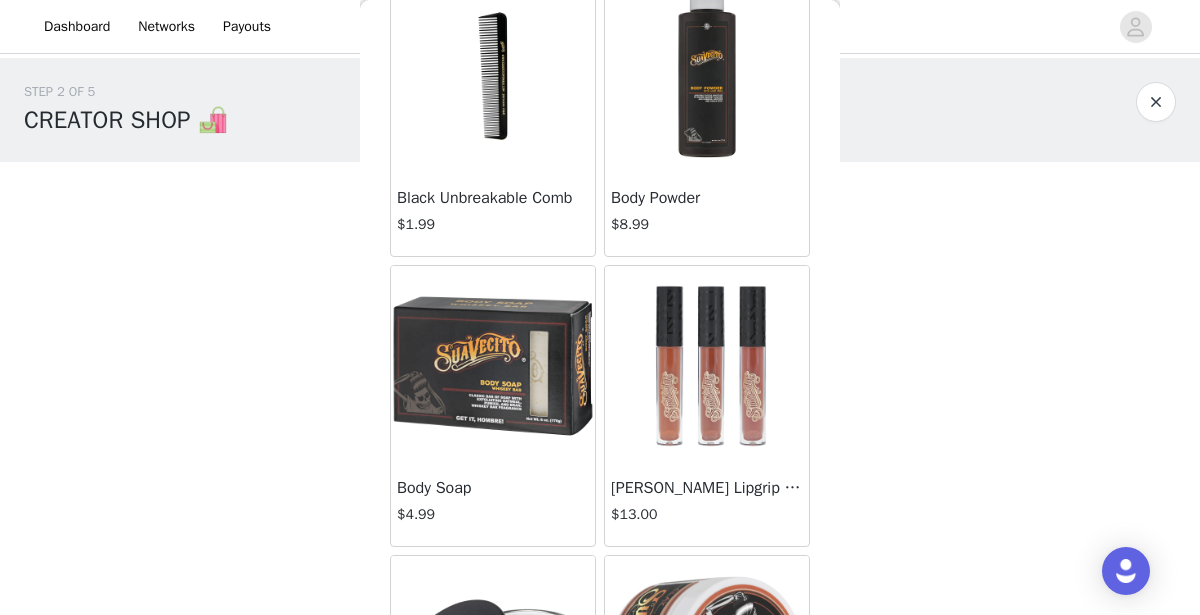 click on "Brickhouse Lipgrip Collection" at bounding box center (707, 488) 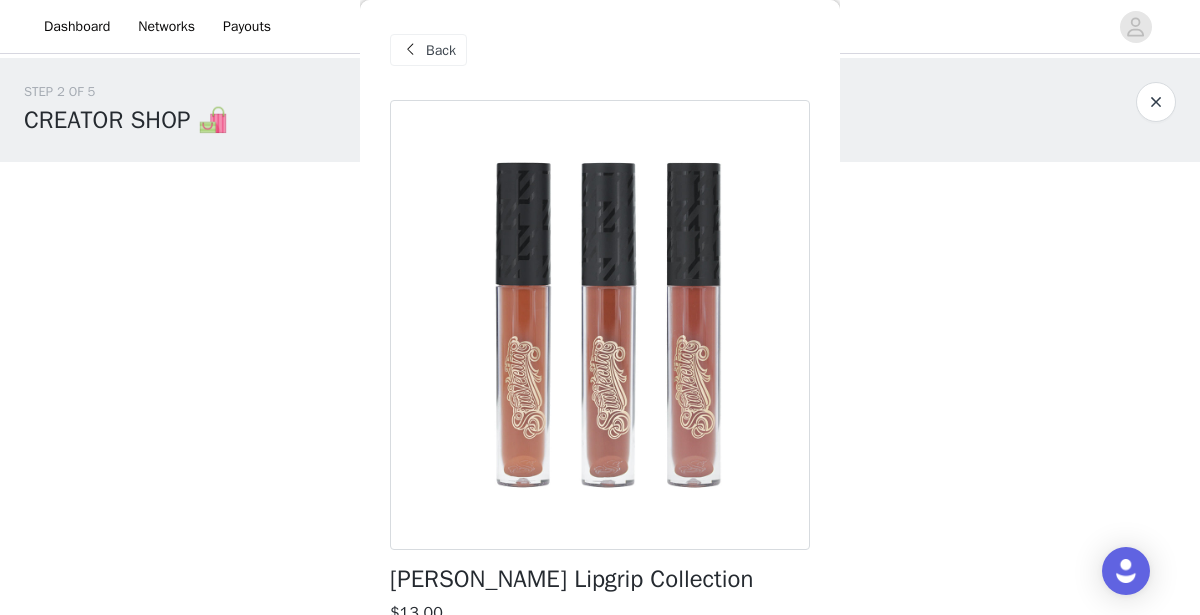 scroll, scrollTop: 320, scrollLeft: 0, axis: vertical 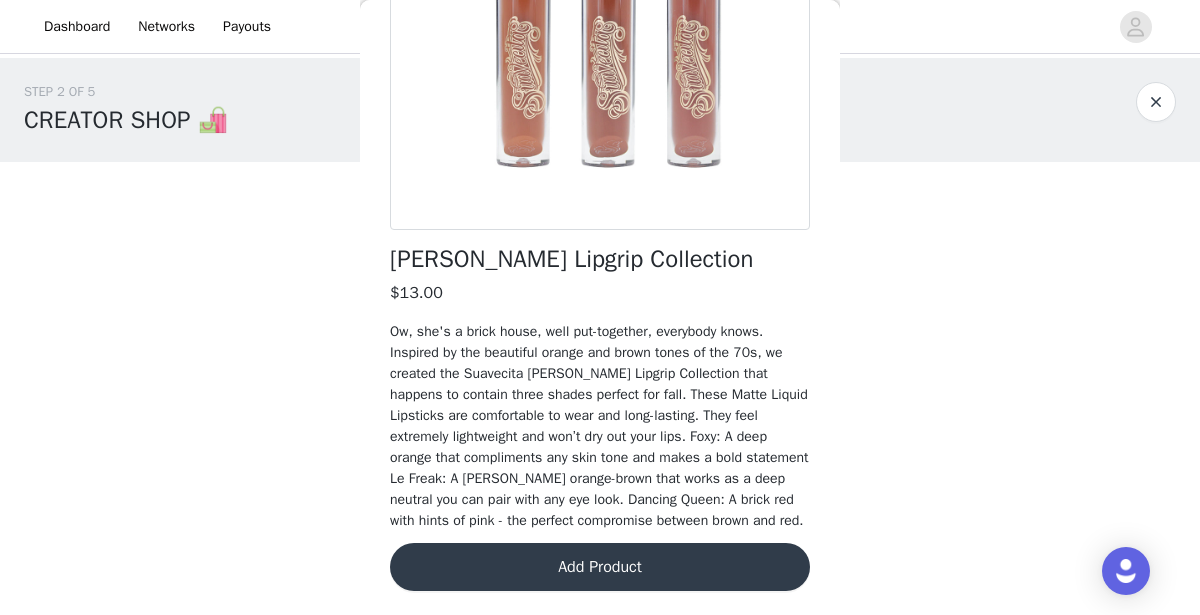 click on "Add Product" at bounding box center [600, 567] 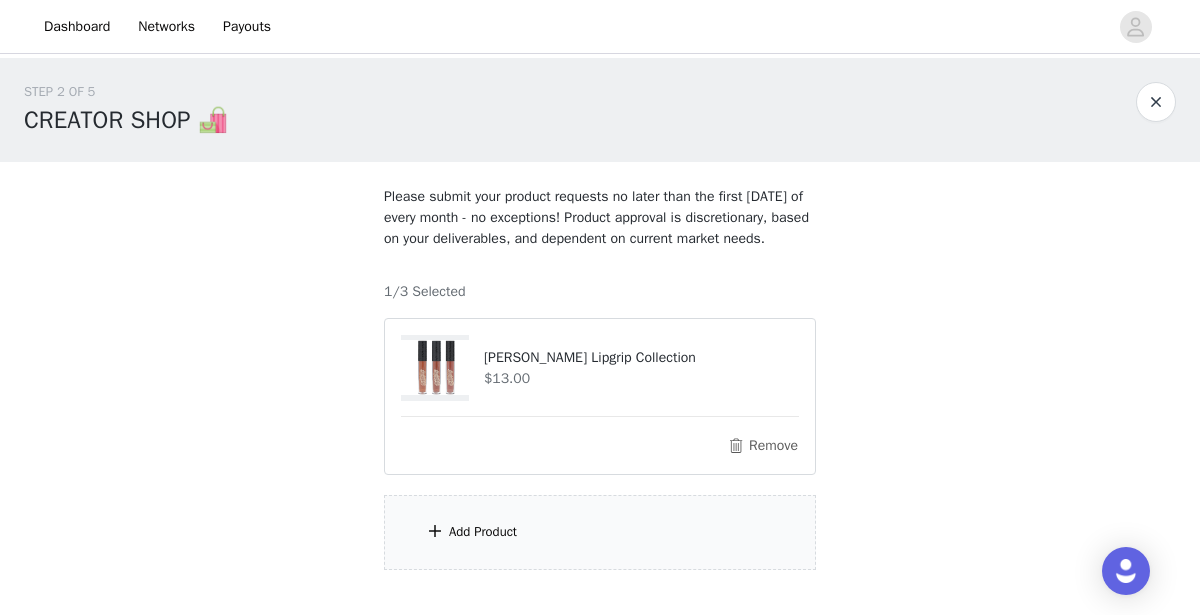 click on "Add Product" at bounding box center [600, 532] 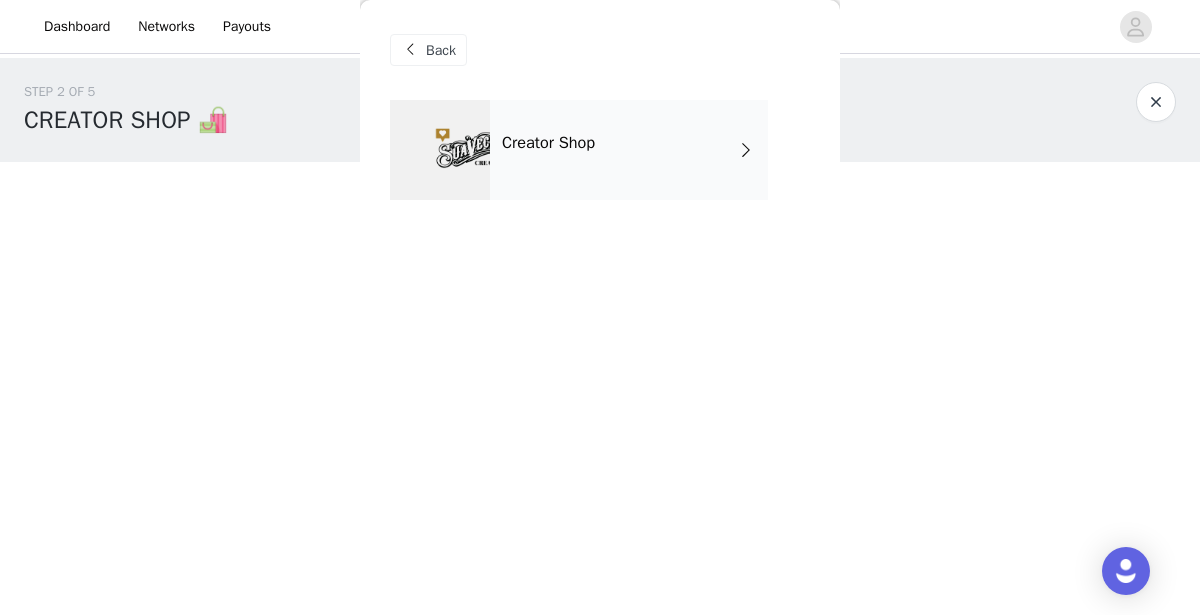 click on "Creator Shop" at bounding box center [629, 150] 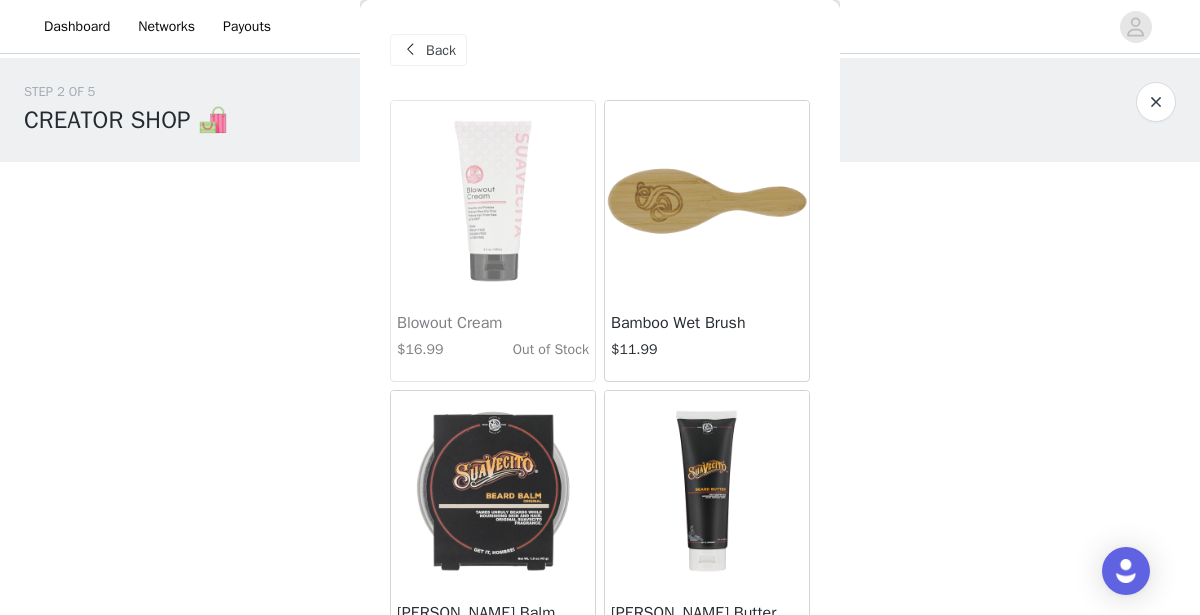 scroll, scrollTop: 2437, scrollLeft: 0, axis: vertical 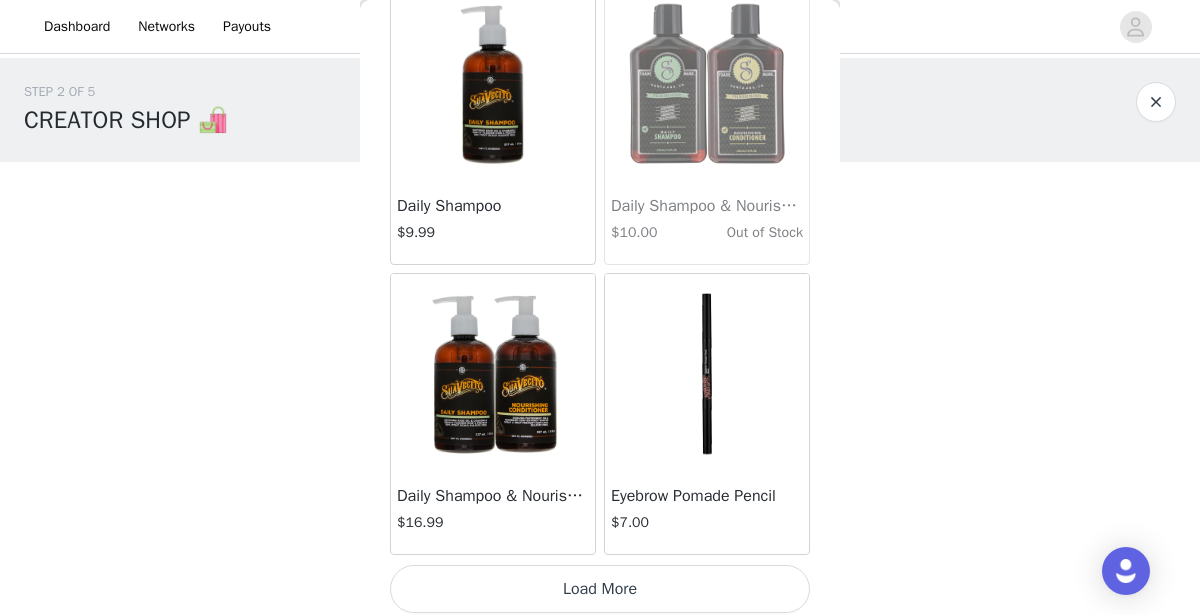 click on "Load More" at bounding box center [600, 589] 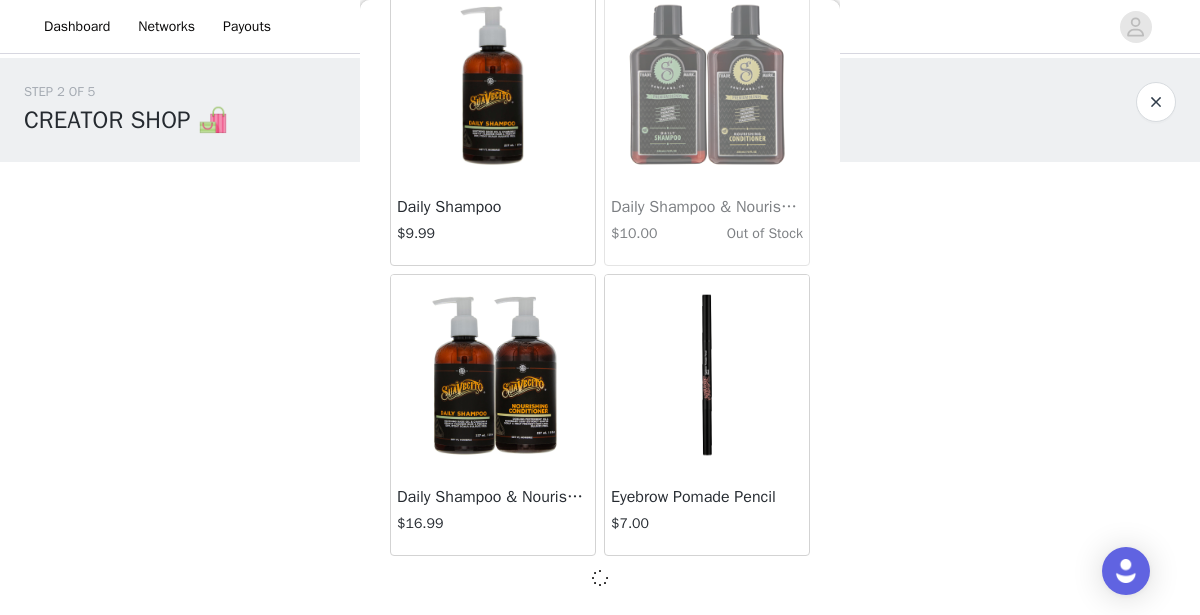 scroll, scrollTop: 2428, scrollLeft: 0, axis: vertical 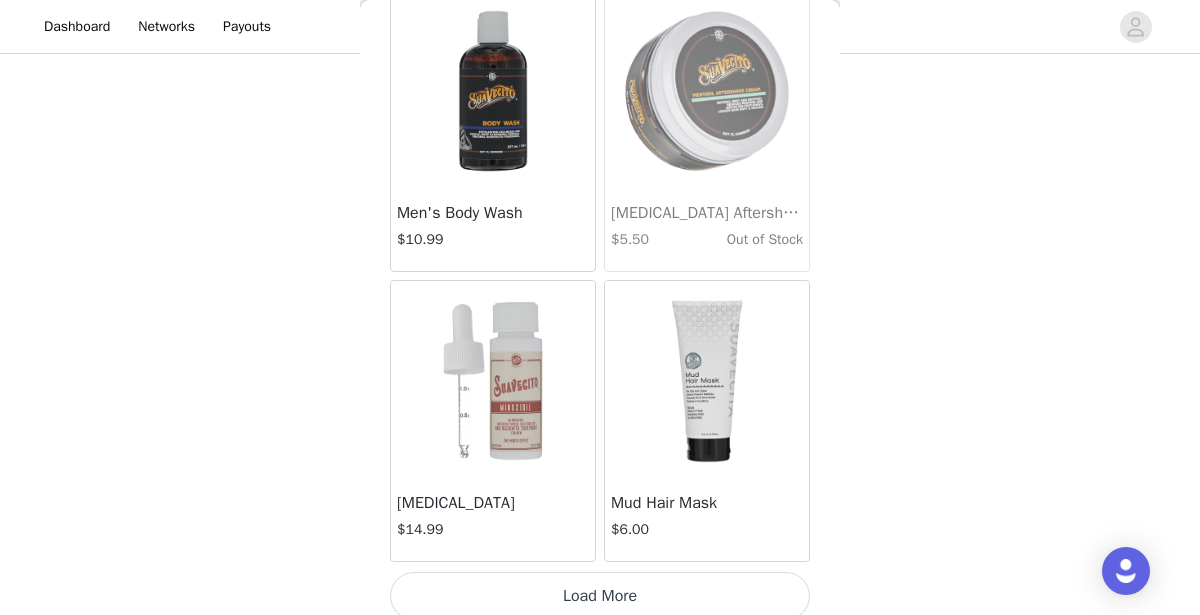 click on "Load More" at bounding box center [600, 596] 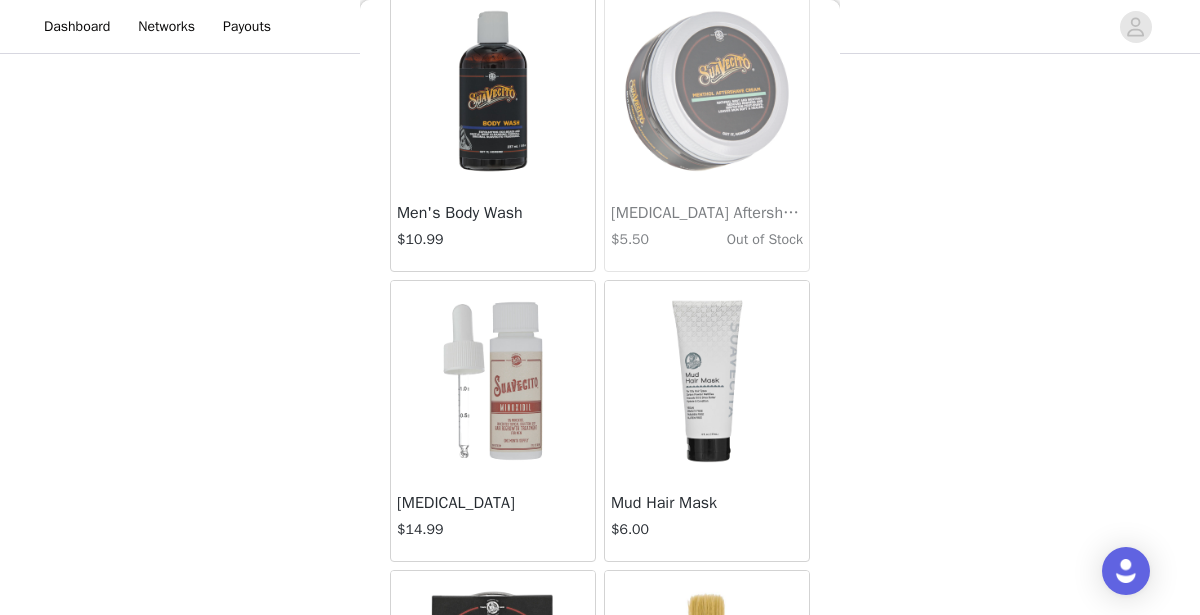 scroll, scrollTop: 8221, scrollLeft: 0, axis: vertical 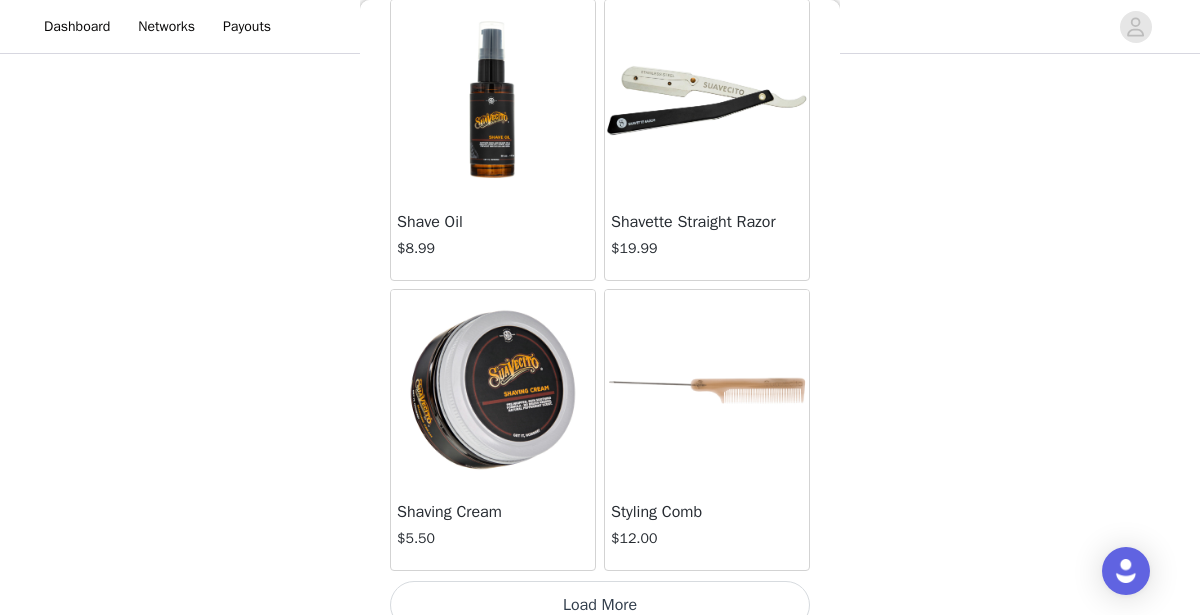 click on "Load More" at bounding box center [600, 605] 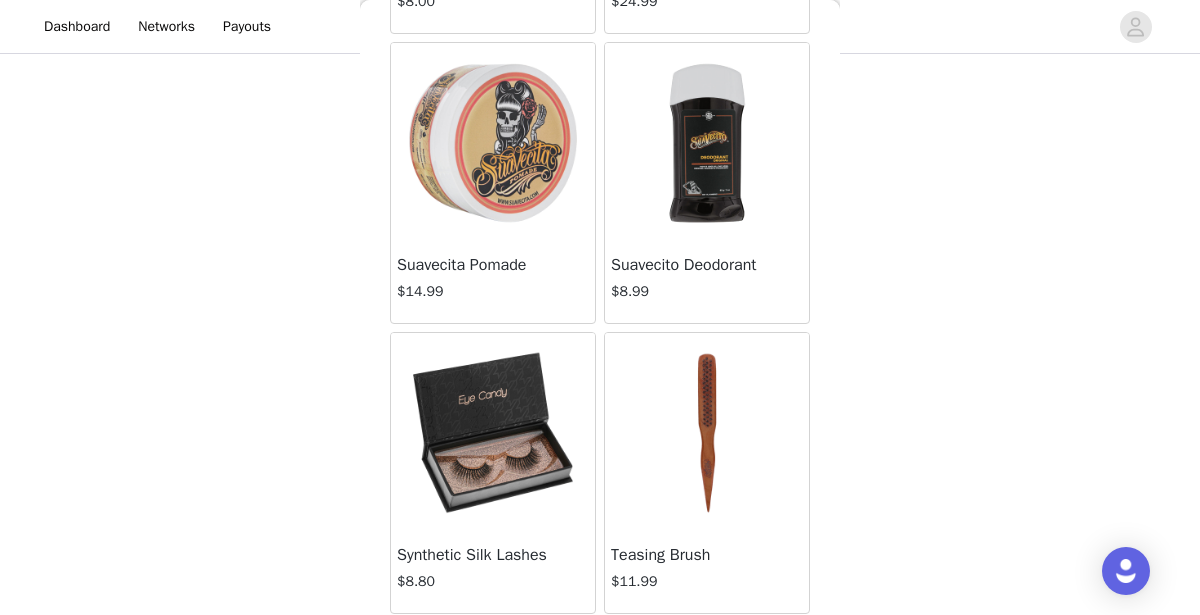 scroll, scrollTop: 9338, scrollLeft: 0, axis: vertical 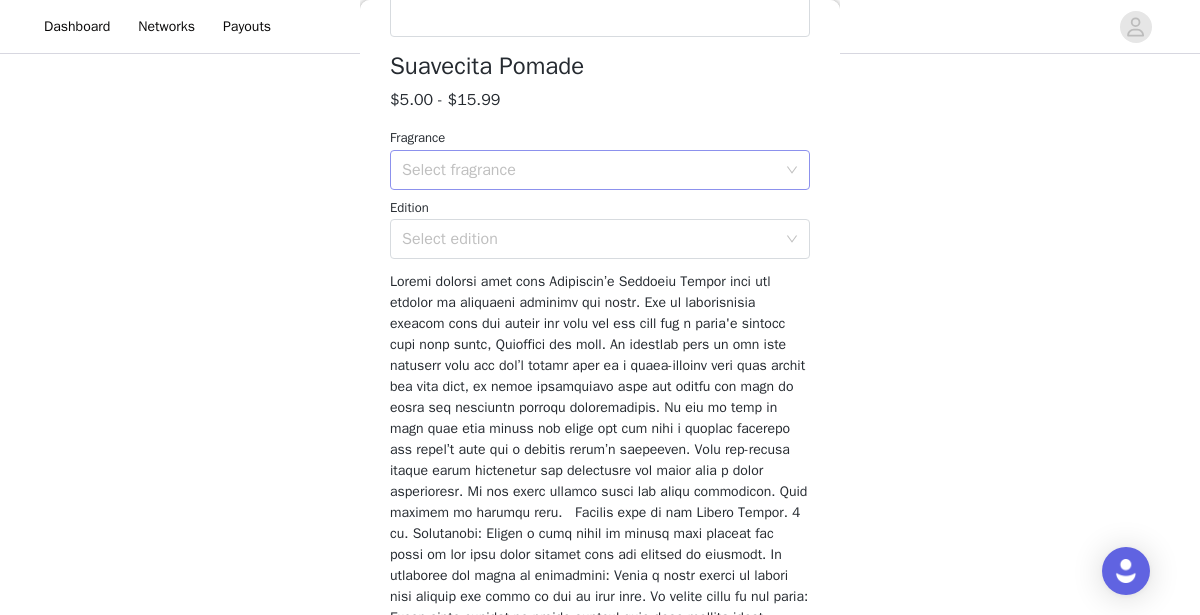 click on "Select fragrance" at bounding box center [589, 170] 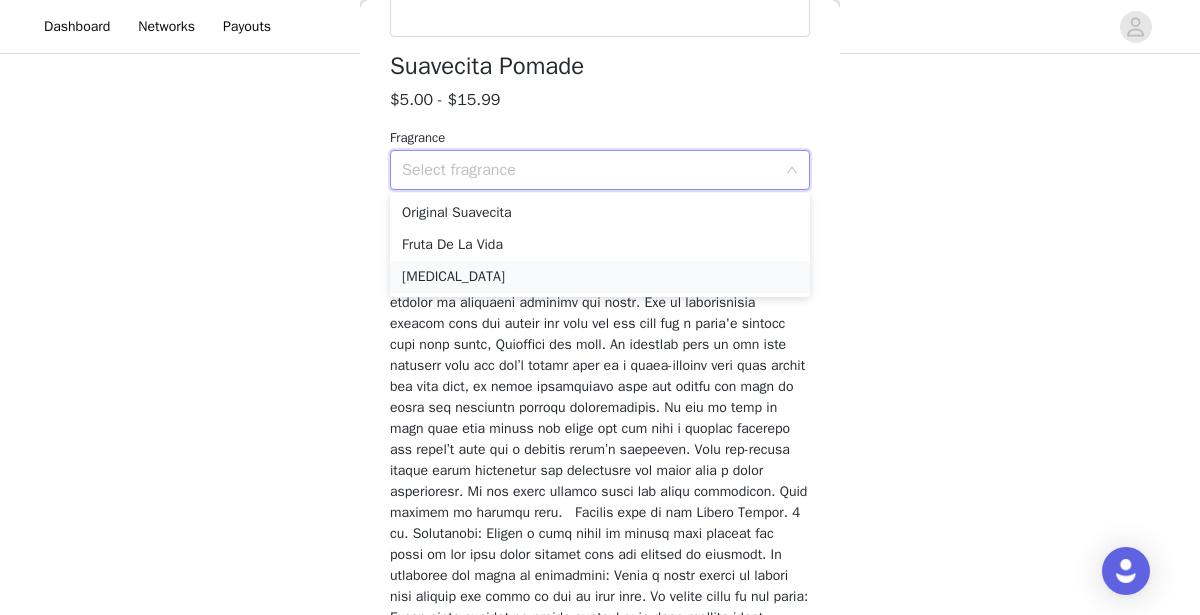 click on "Deadly Nightshade" at bounding box center [600, 277] 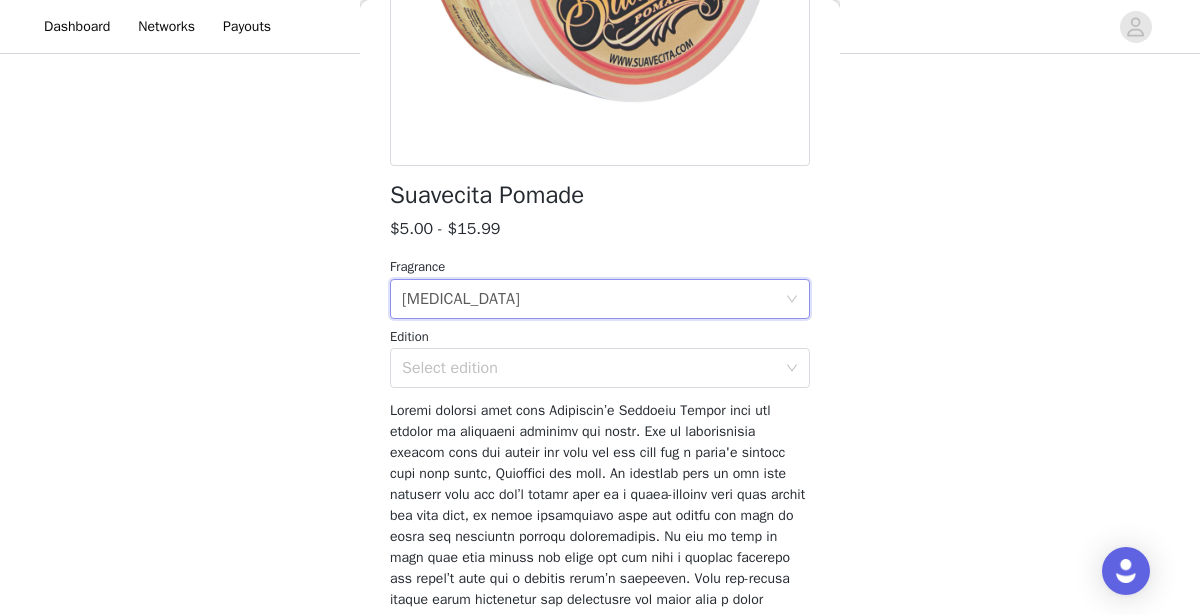 scroll, scrollTop: 385, scrollLeft: 0, axis: vertical 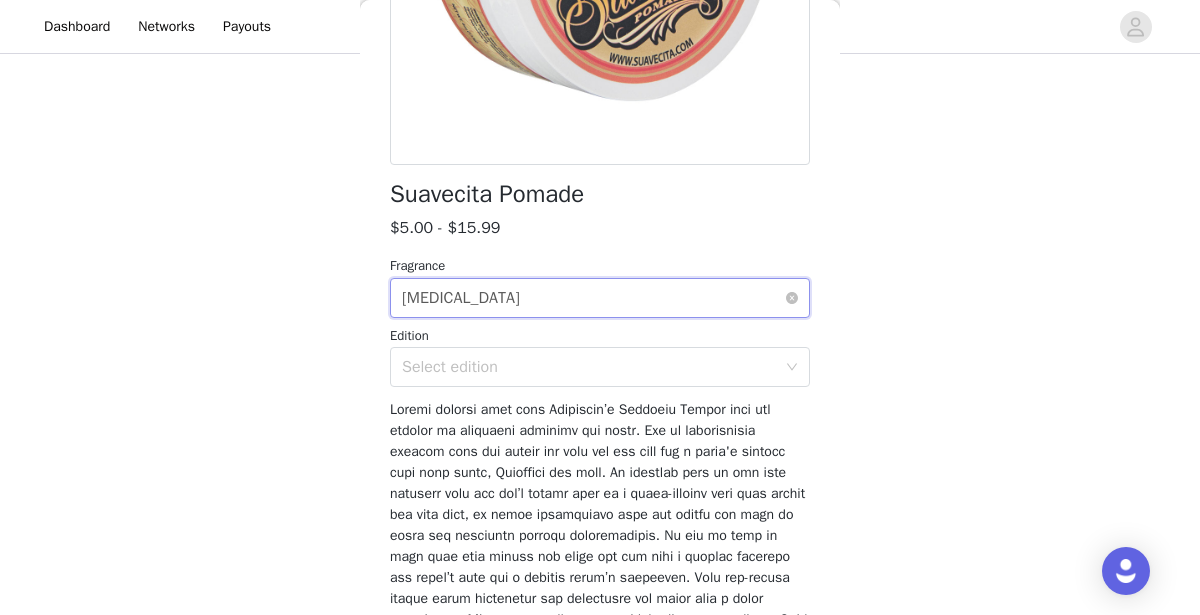 click on "Select fragrance Deadly Nightshade" at bounding box center [593, 298] 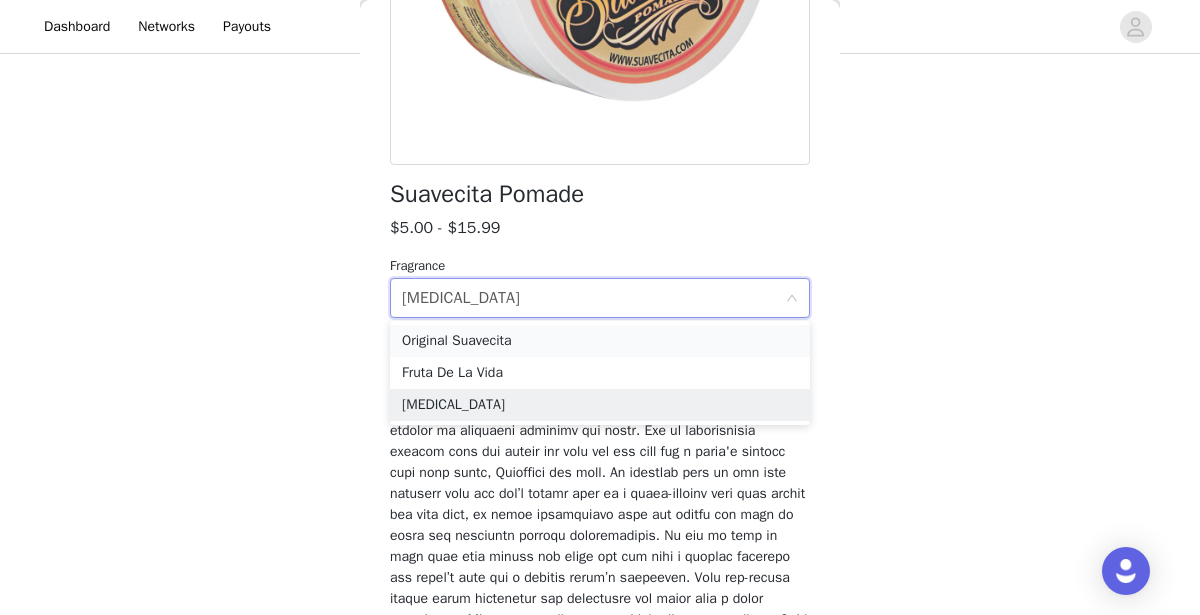 click on "Original Suavecita" at bounding box center (600, 341) 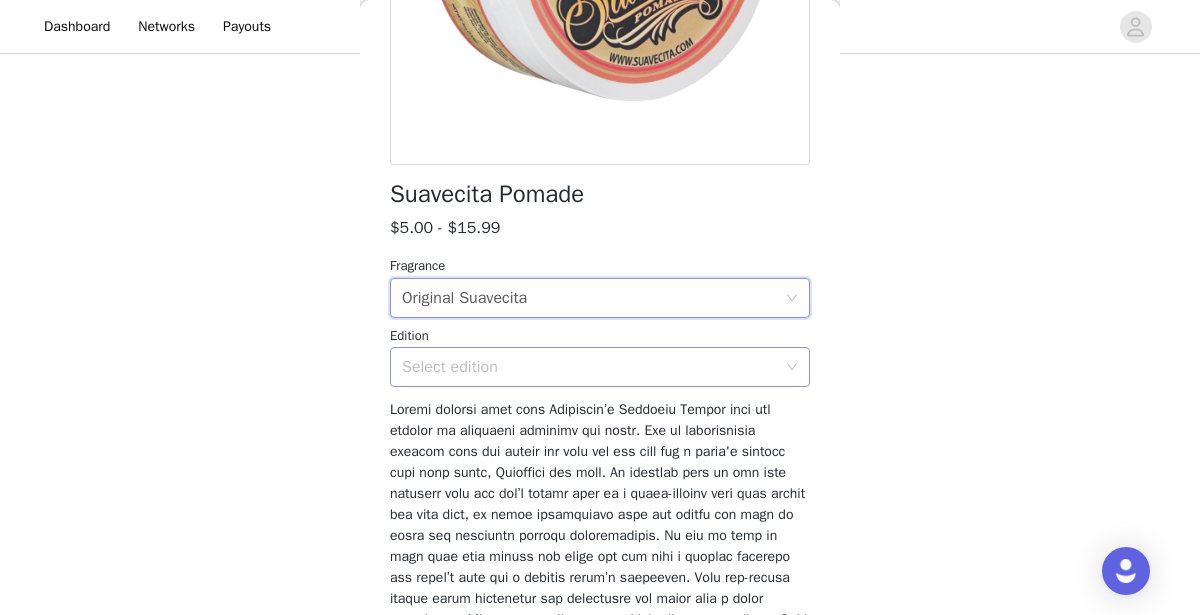 click on "Select edition" at bounding box center (589, 367) 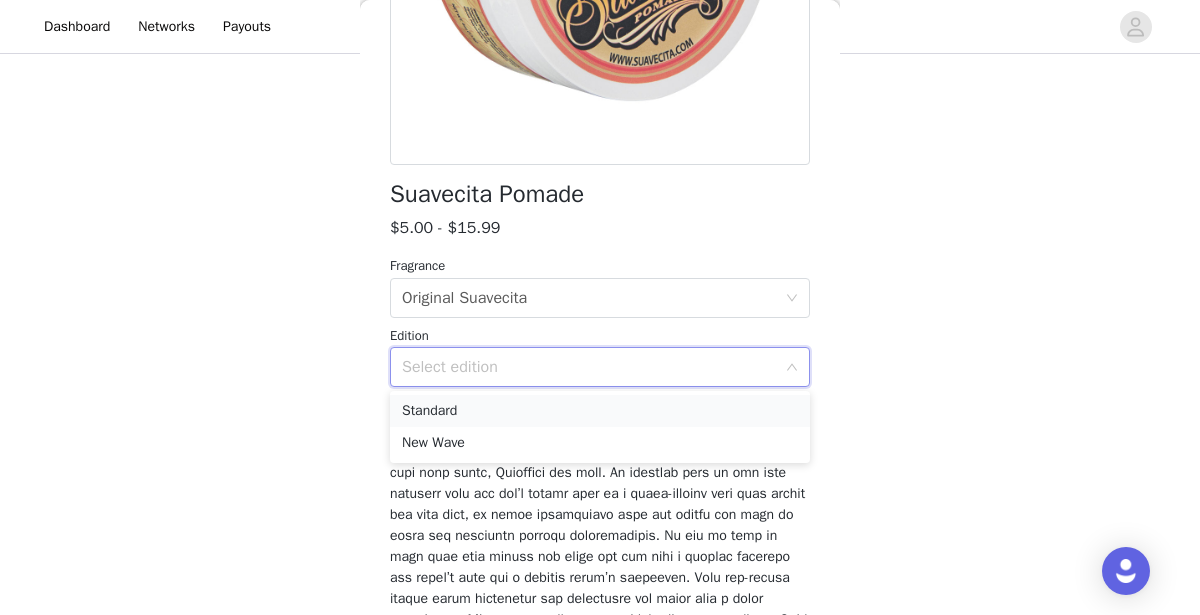 click on "Standard" at bounding box center [600, 411] 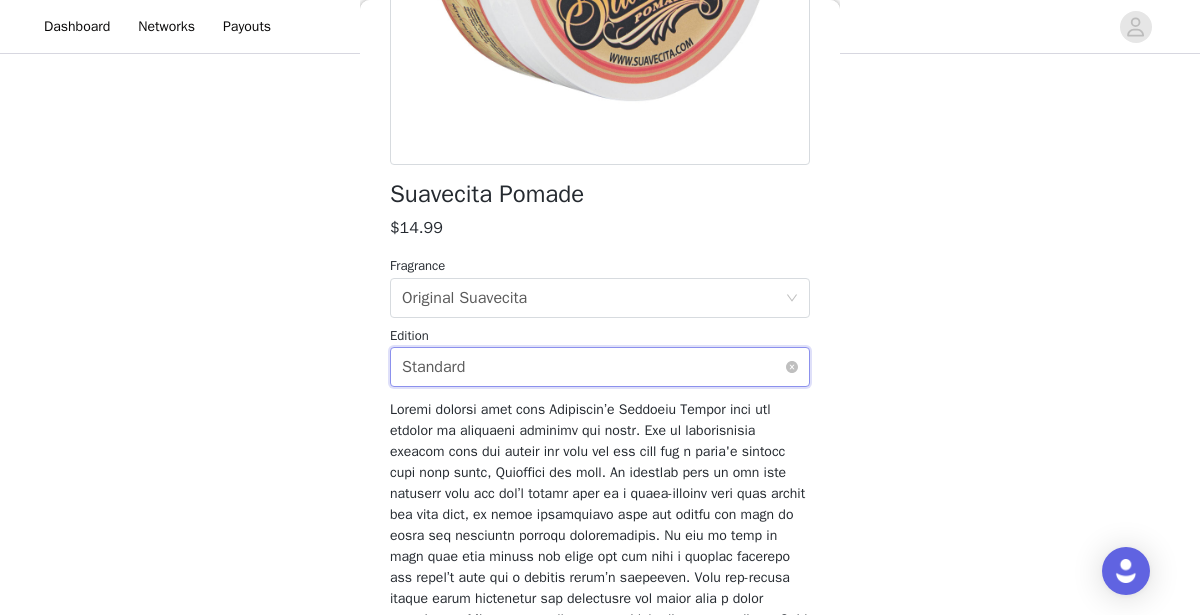 click on "Select edition Standard" at bounding box center [593, 367] 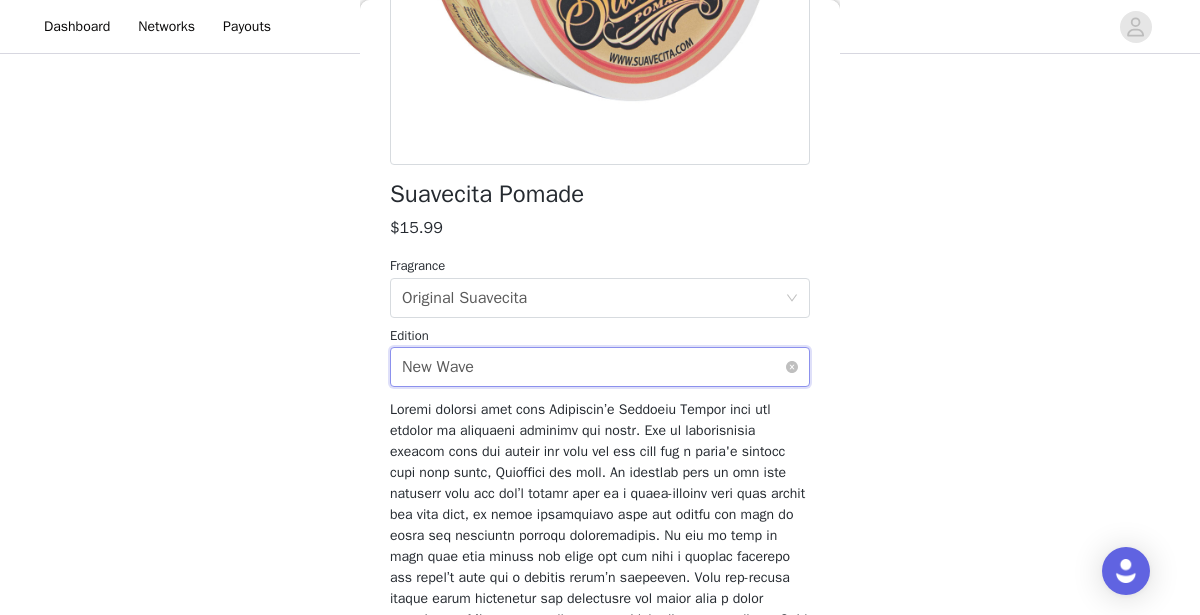 click on "Select edition New Wave" at bounding box center (593, 367) 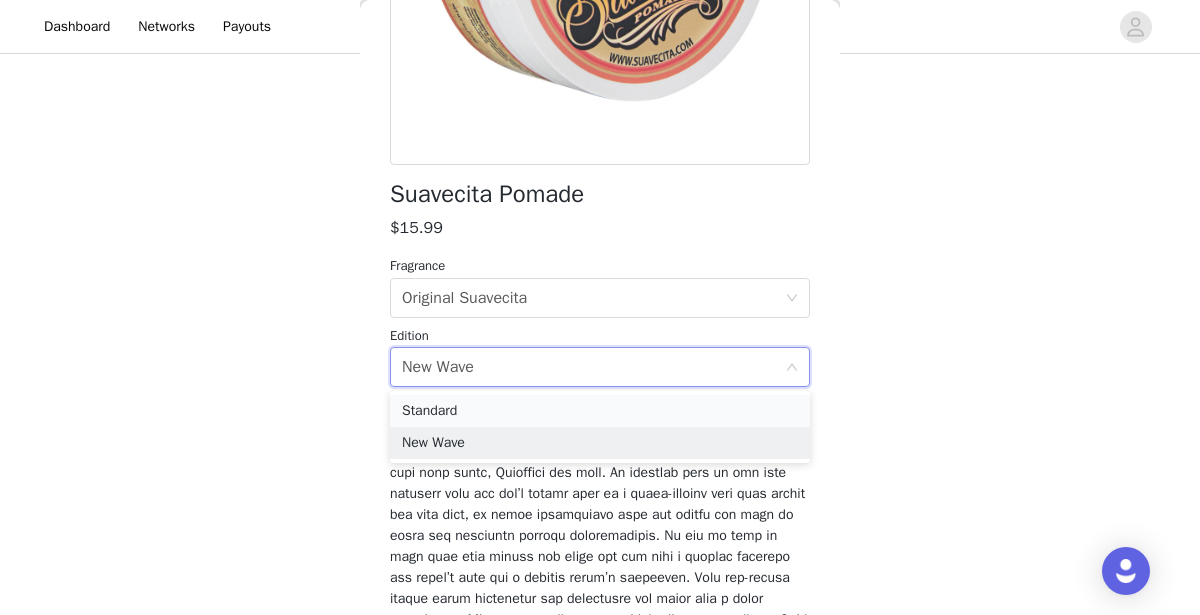 click on "Standard" at bounding box center [600, 411] 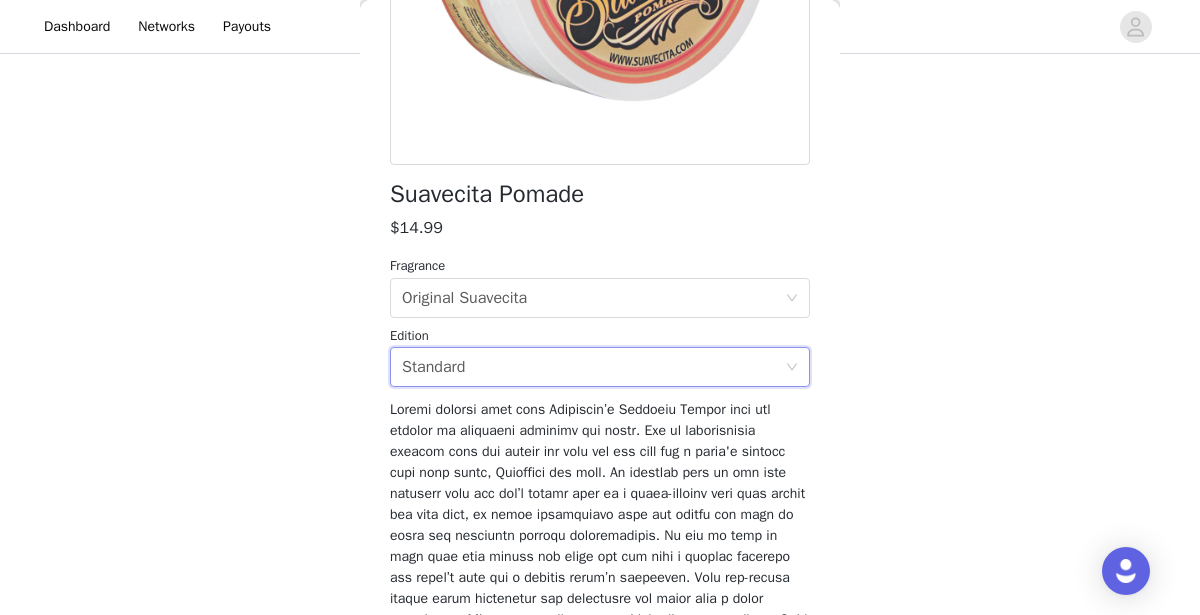 scroll, scrollTop: 861, scrollLeft: 0, axis: vertical 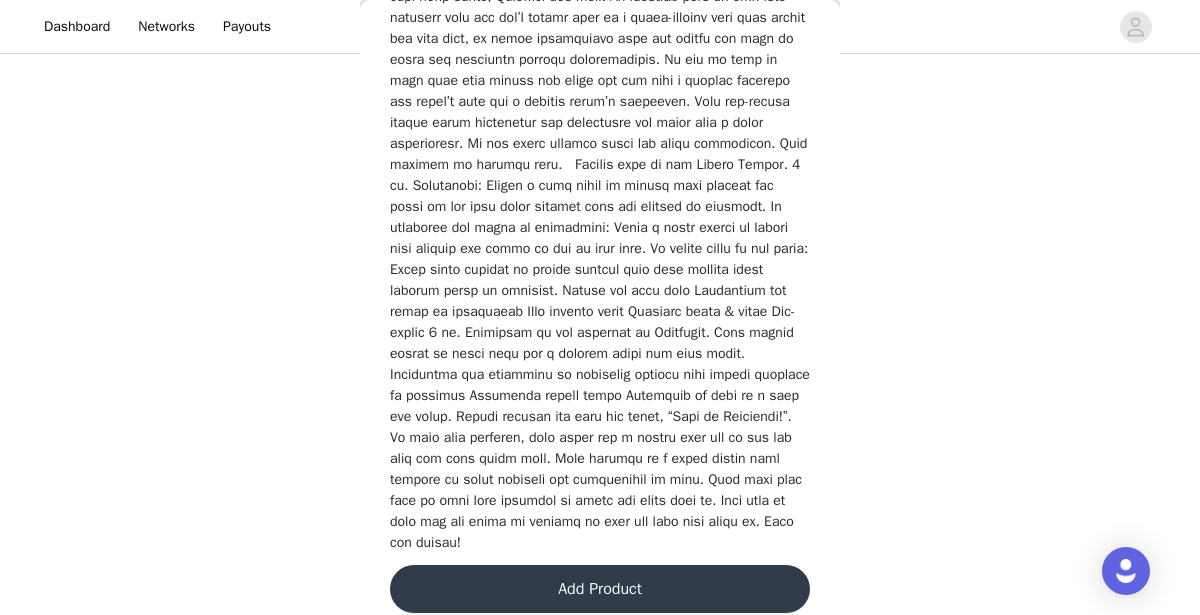 click on "Add Product" at bounding box center [600, 589] 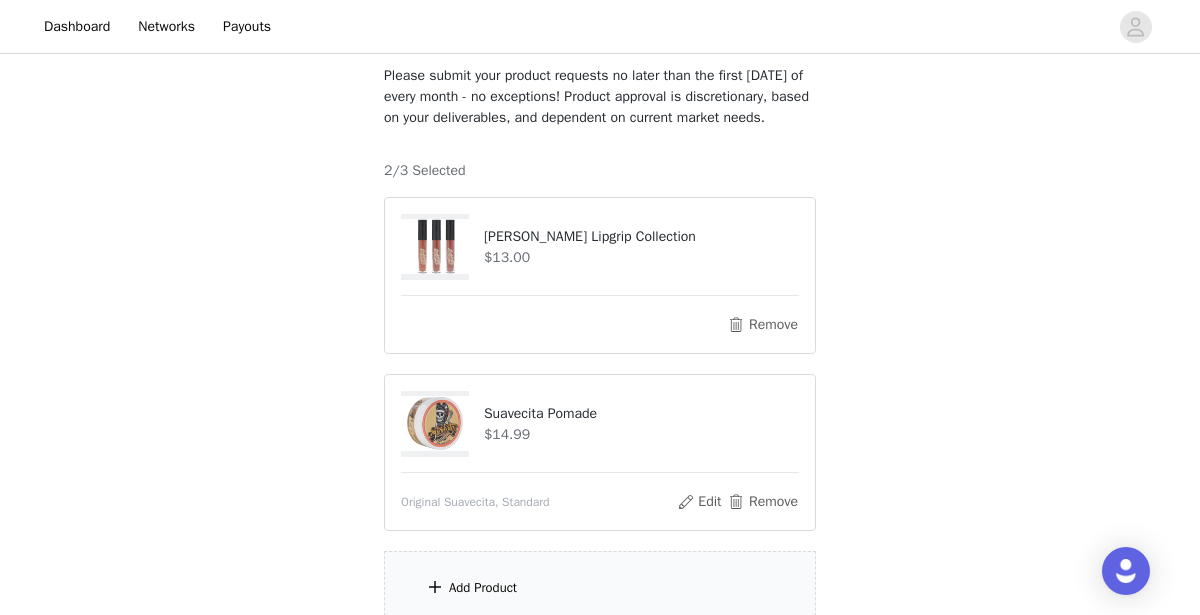click on "Add Product" at bounding box center (600, 588) 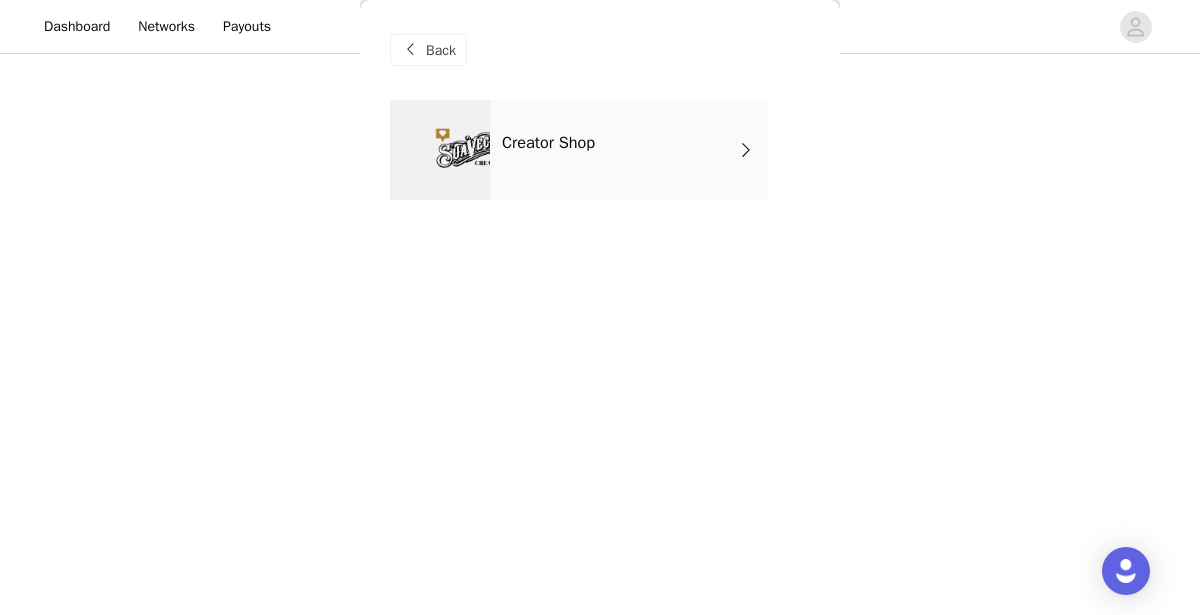 click on "Creator Shop" at bounding box center (629, 150) 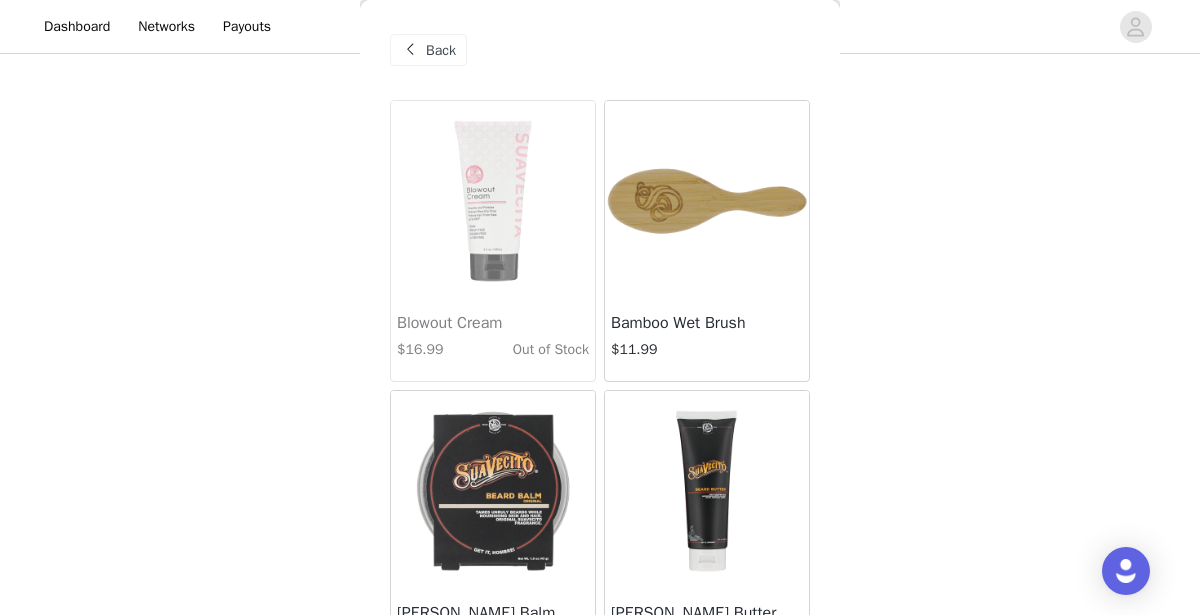 scroll, scrollTop: 2437, scrollLeft: 0, axis: vertical 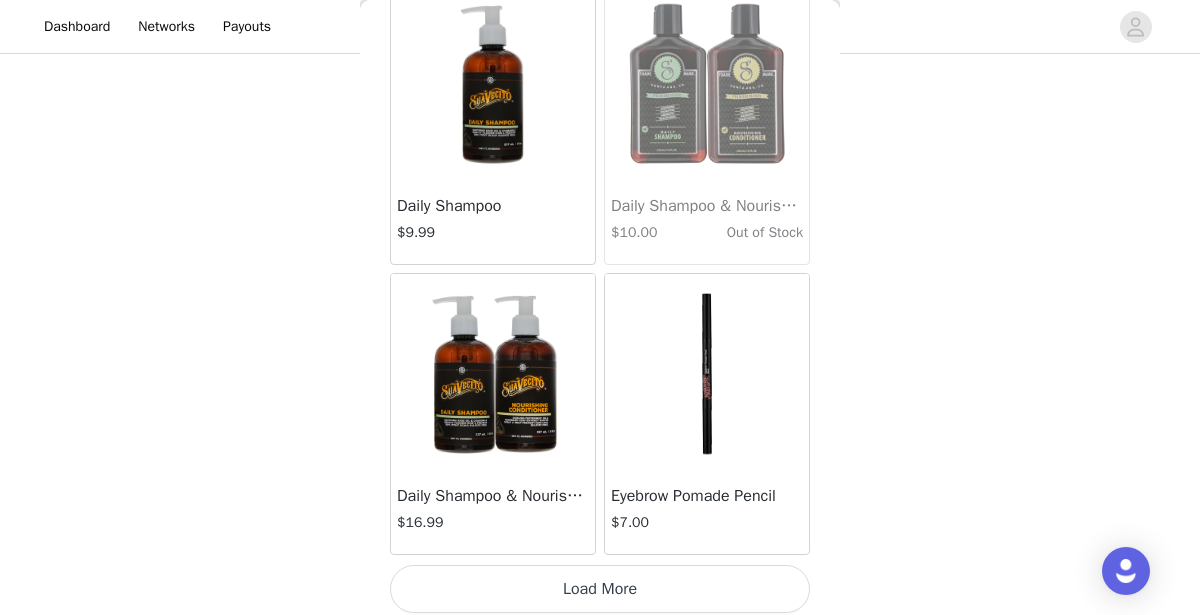 click on "Load More" at bounding box center (600, 589) 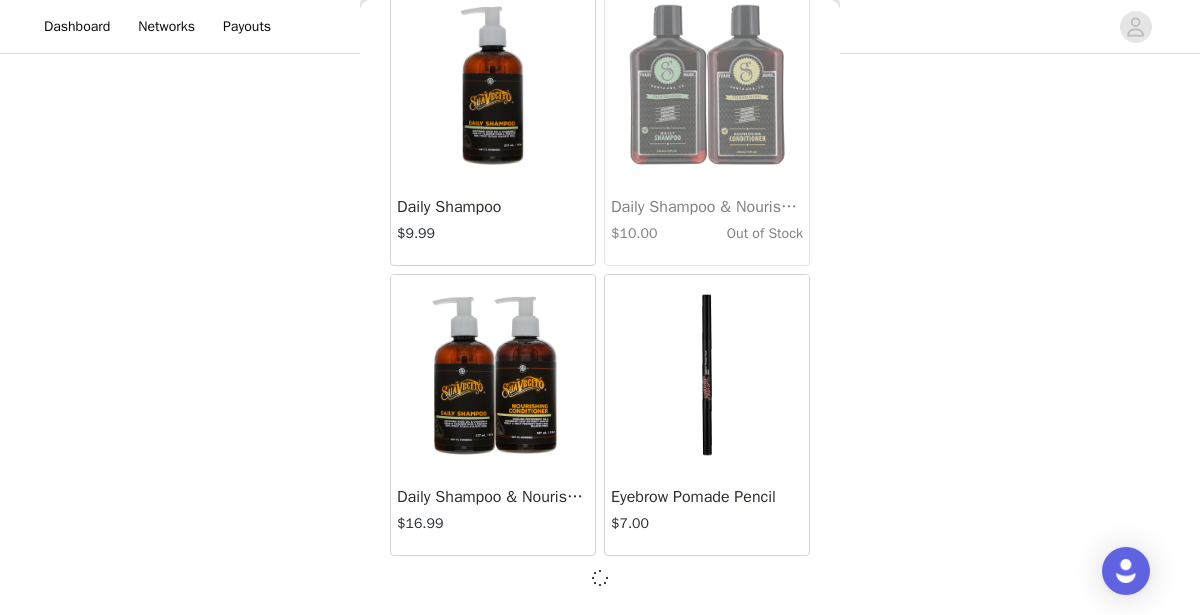 scroll, scrollTop: 2428, scrollLeft: 0, axis: vertical 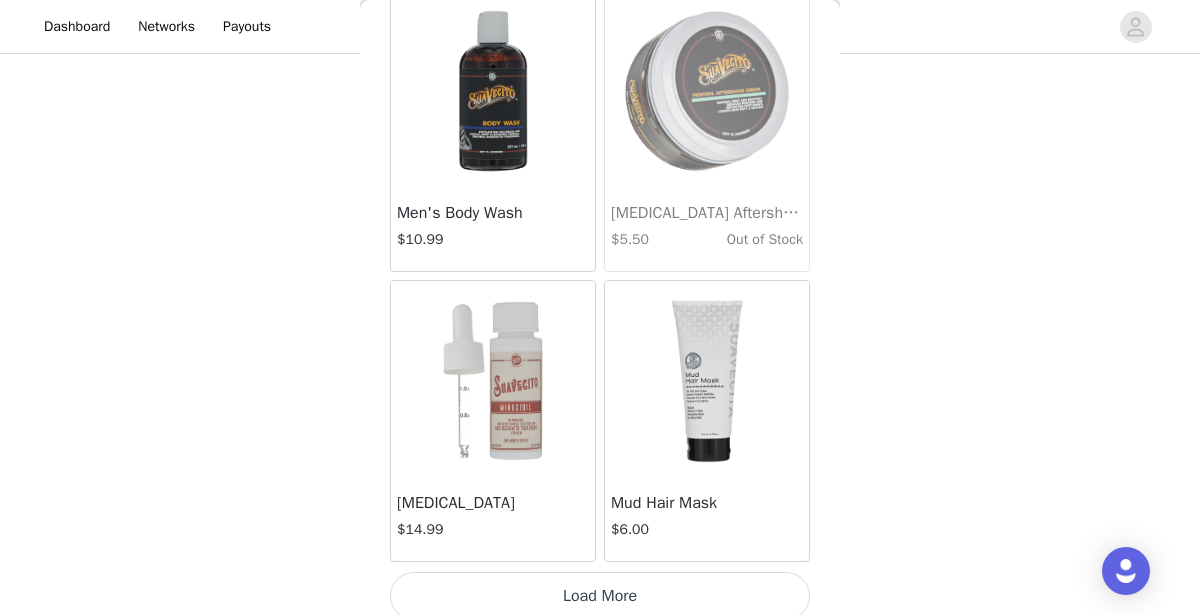 click on "Load More" at bounding box center (600, 596) 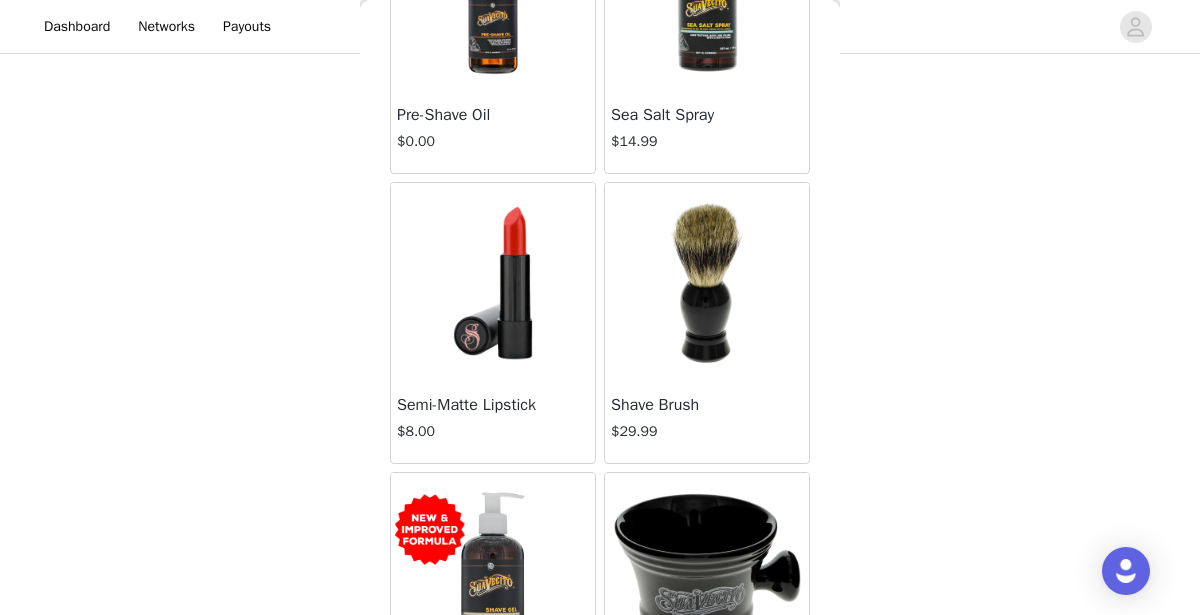 scroll, scrollTop: 8221, scrollLeft: 0, axis: vertical 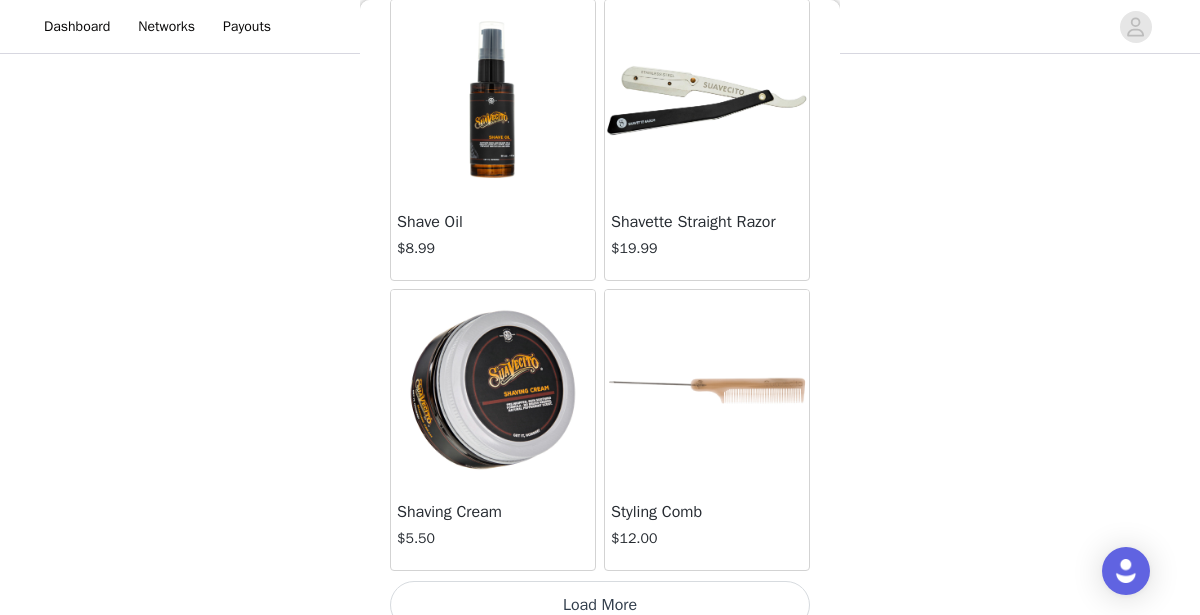 click on "Load More" at bounding box center [600, 605] 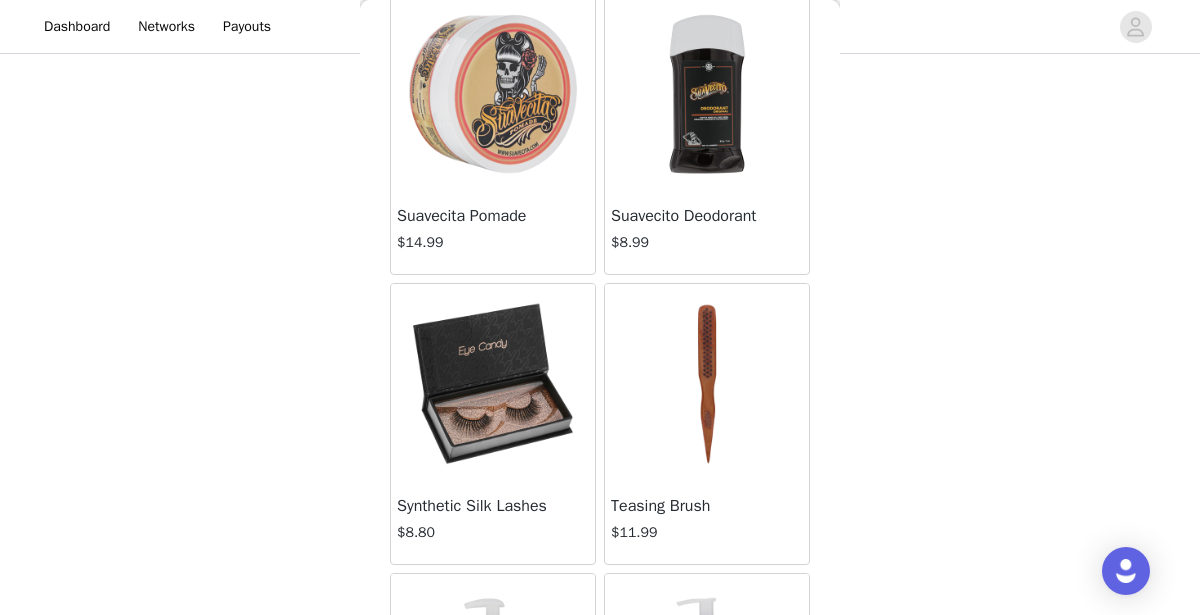 scroll, scrollTop: 9381, scrollLeft: 0, axis: vertical 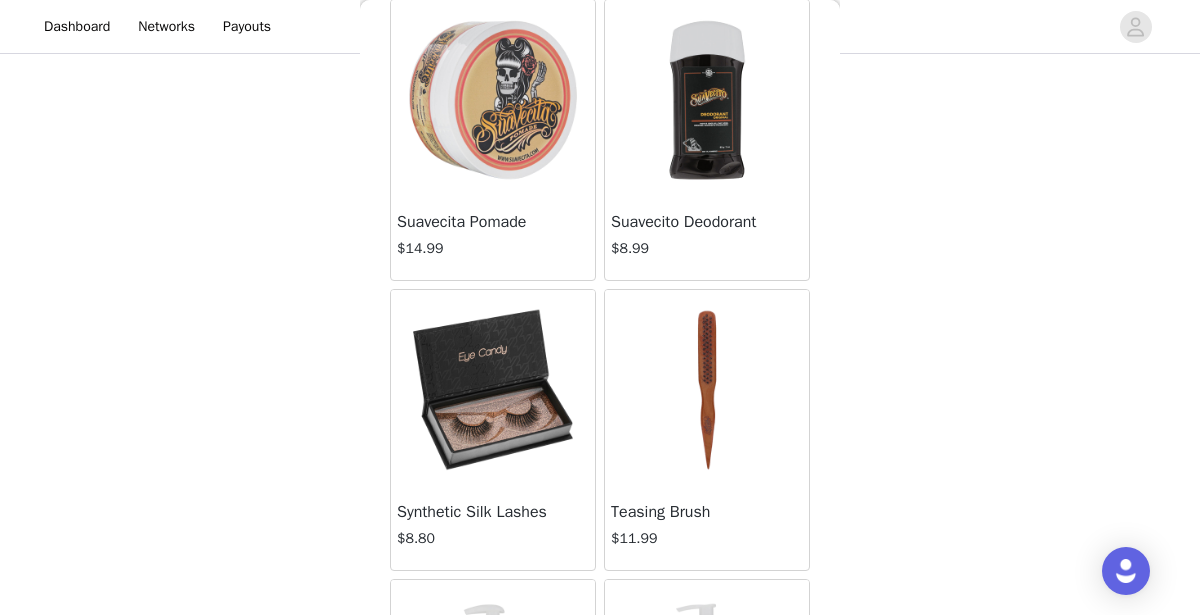click at bounding box center (707, 389) 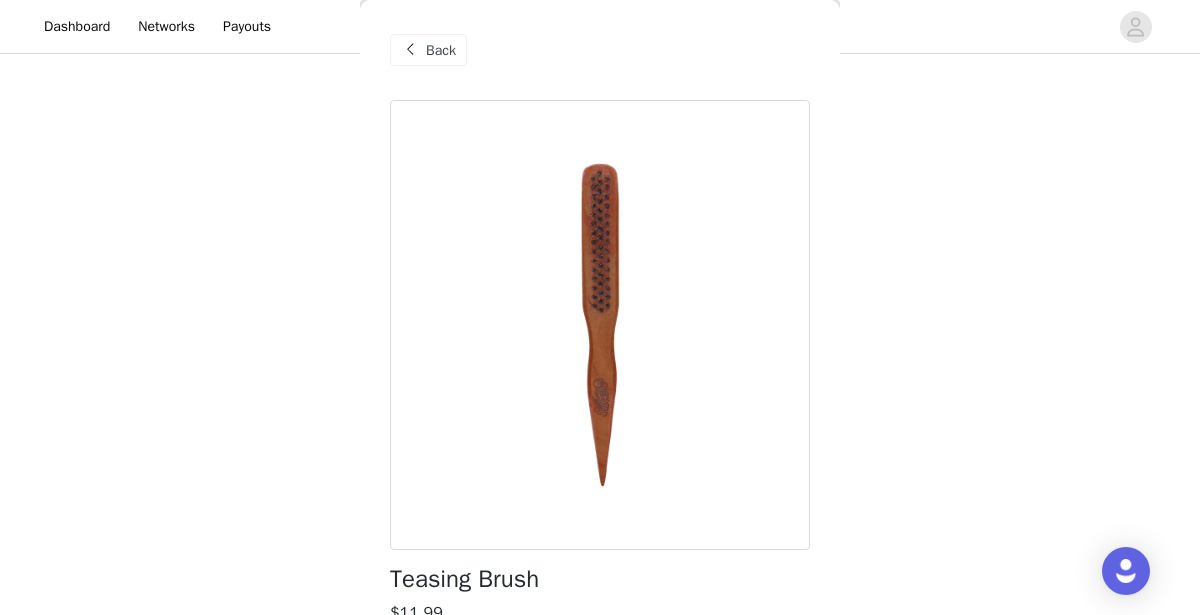scroll, scrollTop: 236, scrollLeft: 0, axis: vertical 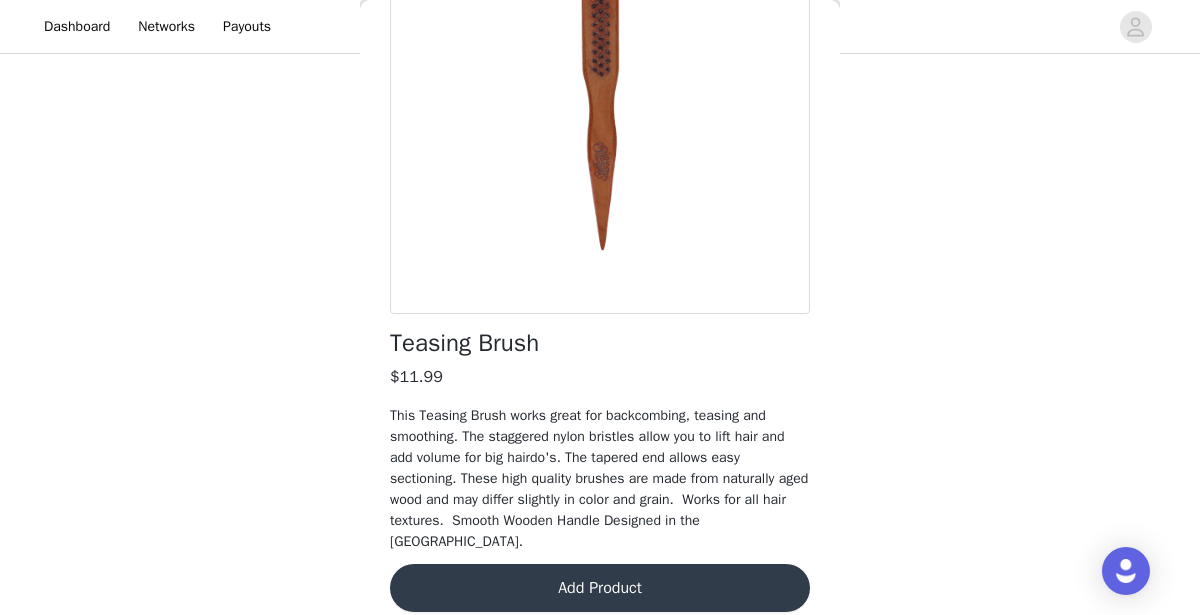 click on "Add Product" at bounding box center (600, 588) 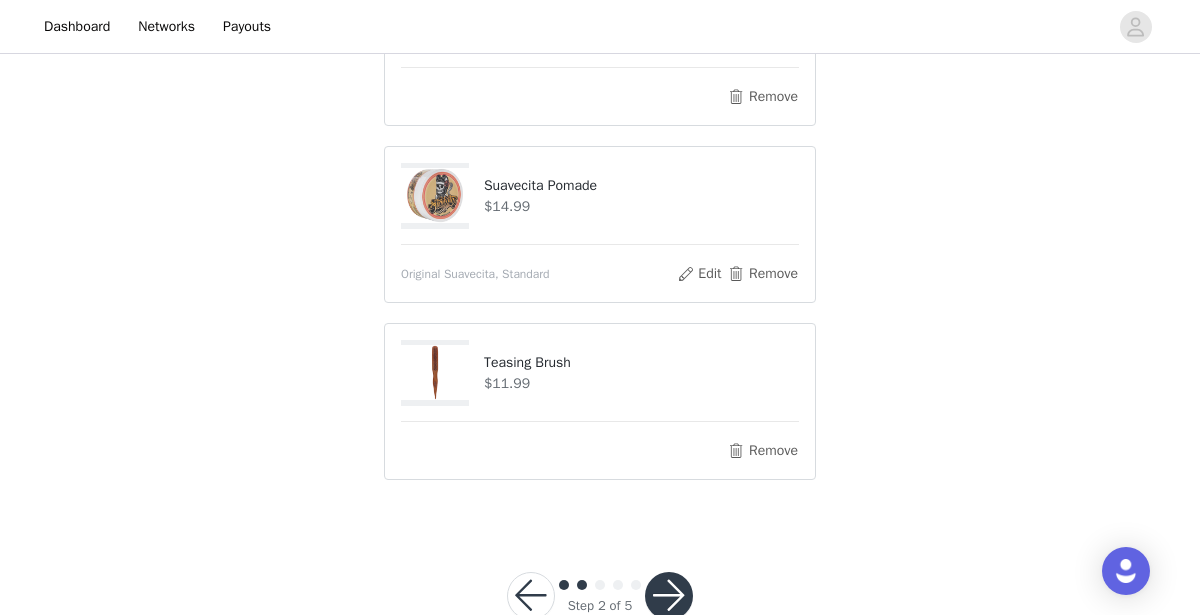scroll, scrollTop: 298, scrollLeft: 0, axis: vertical 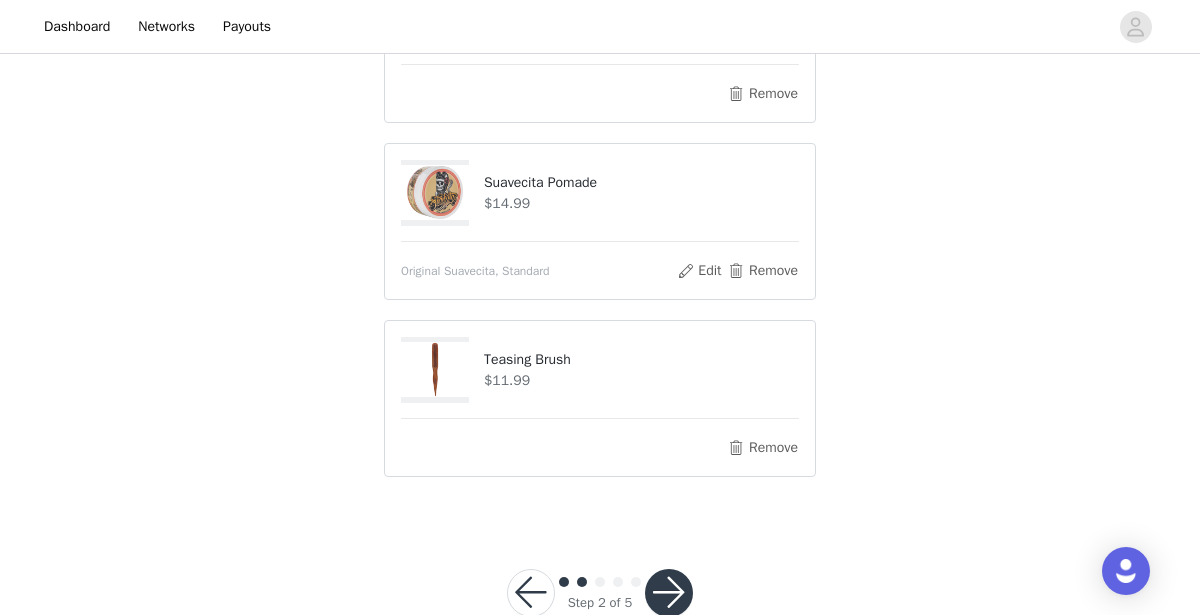click at bounding box center [669, 593] 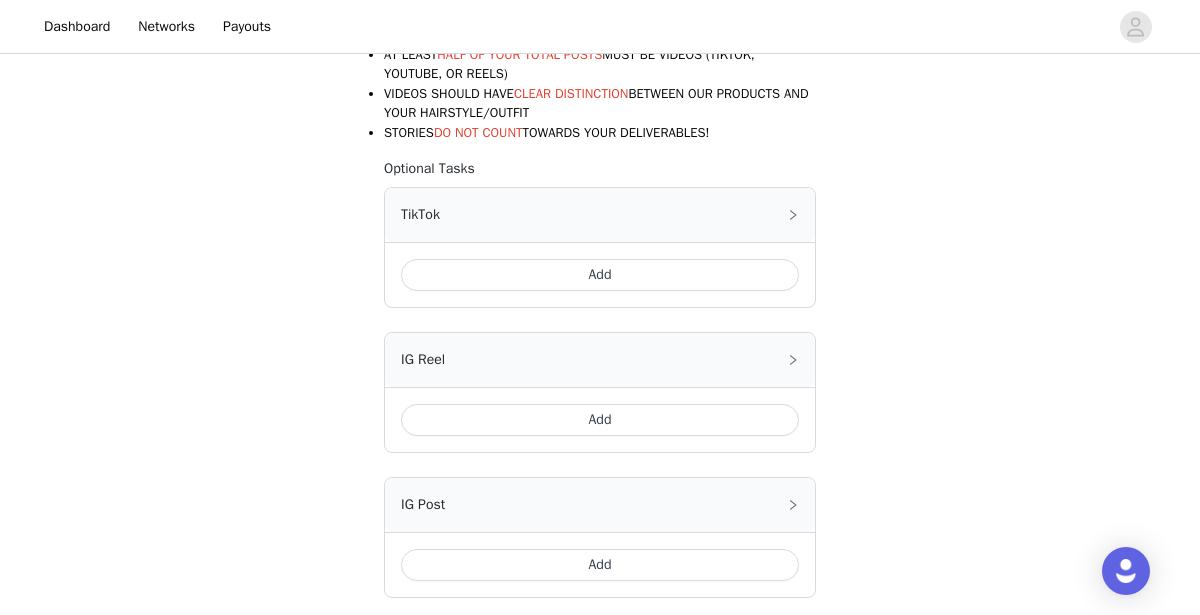 scroll, scrollTop: 435, scrollLeft: 0, axis: vertical 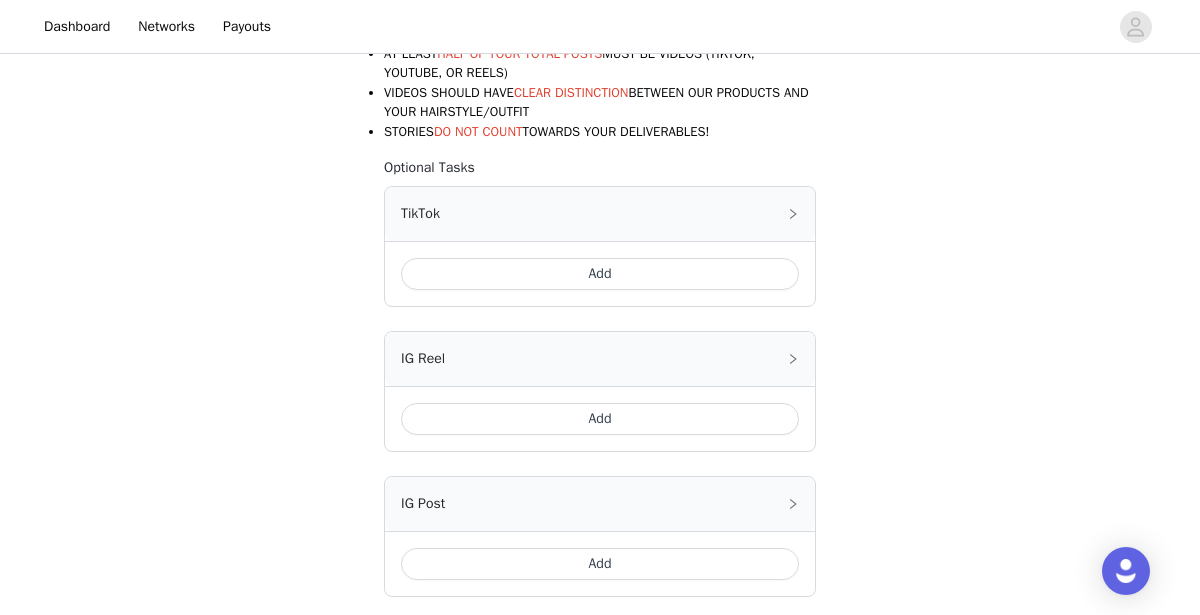 click on "Add" at bounding box center (600, 274) 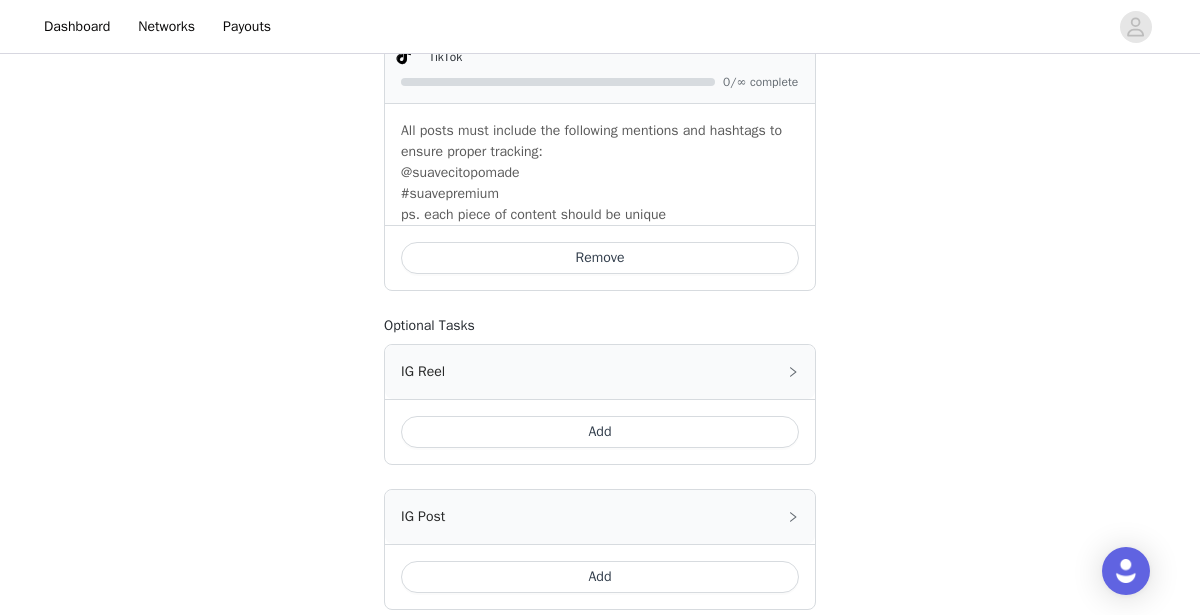 scroll, scrollTop: 639, scrollLeft: 0, axis: vertical 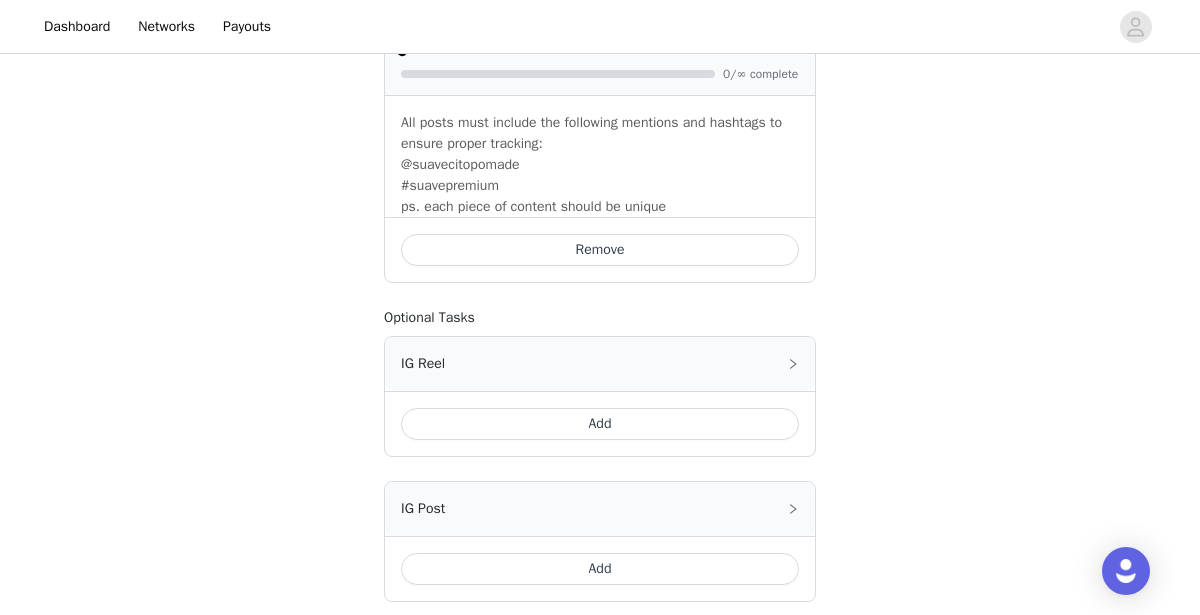 click on "Add" at bounding box center [600, 424] 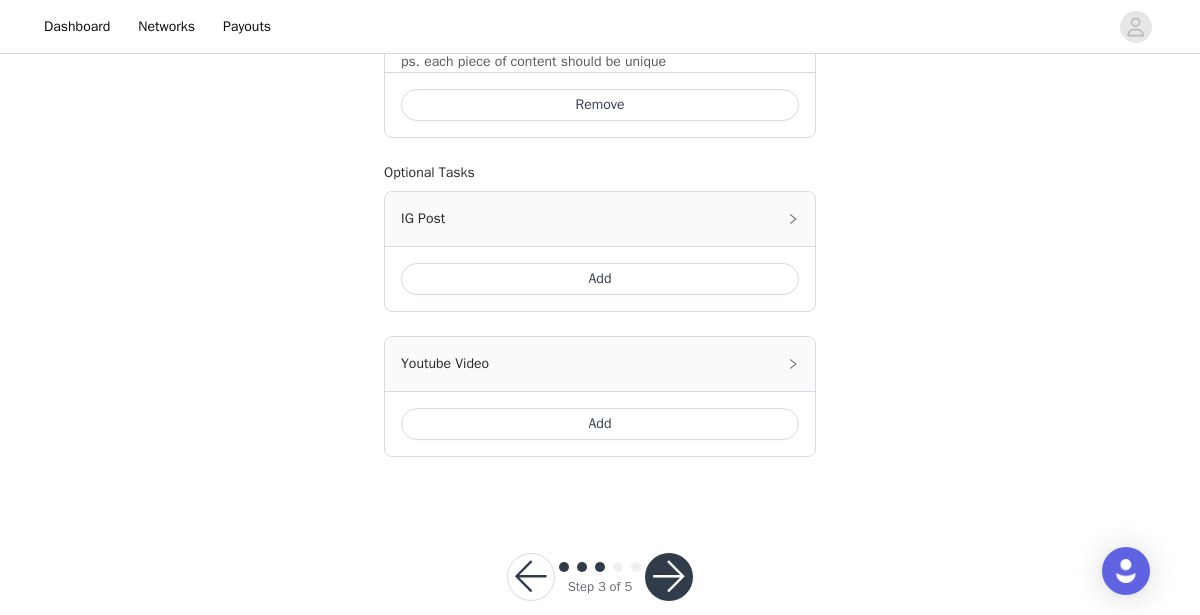 scroll, scrollTop: 1156, scrollLeft: 0, axis: vertical 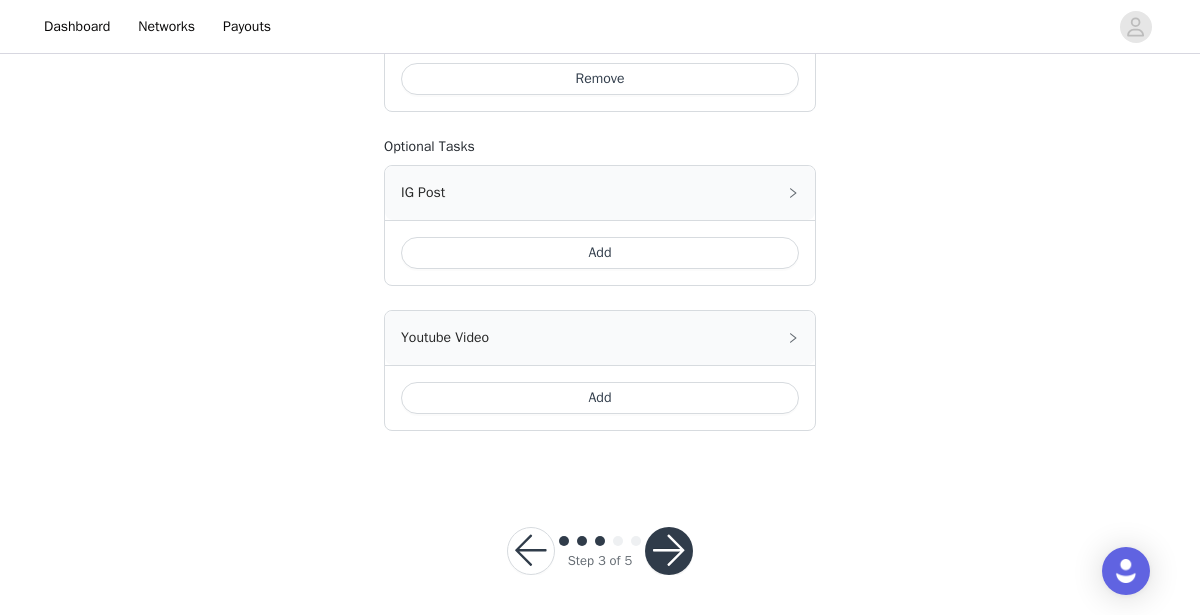 click at bounding box center [669, 551] 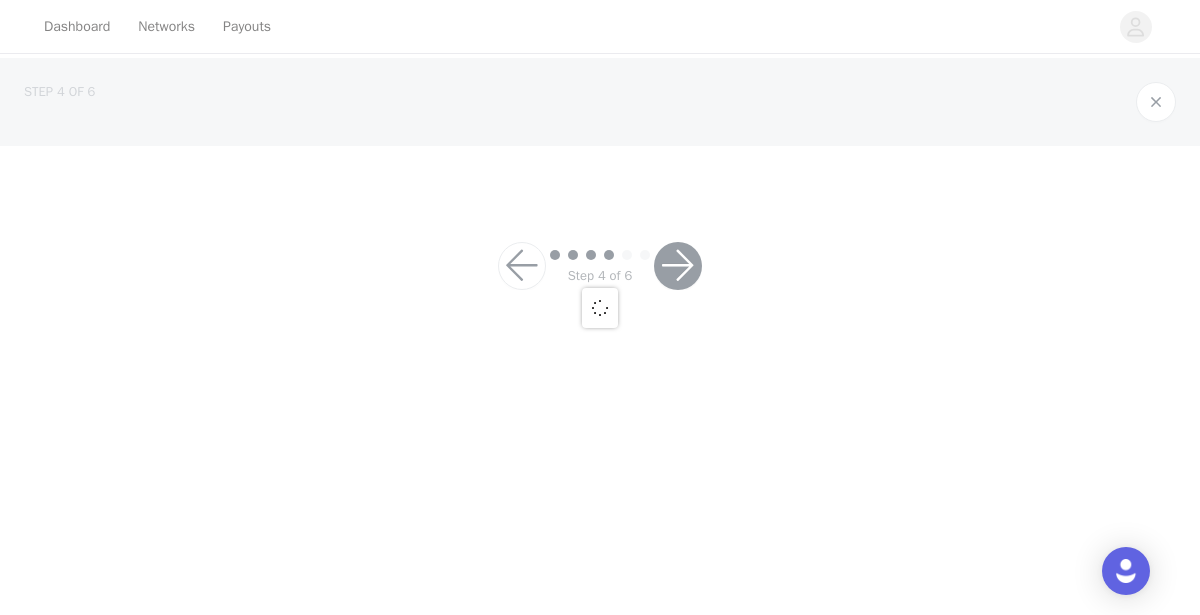 scroll, scrollTop: 0, scrollLeft: 0, axis: both 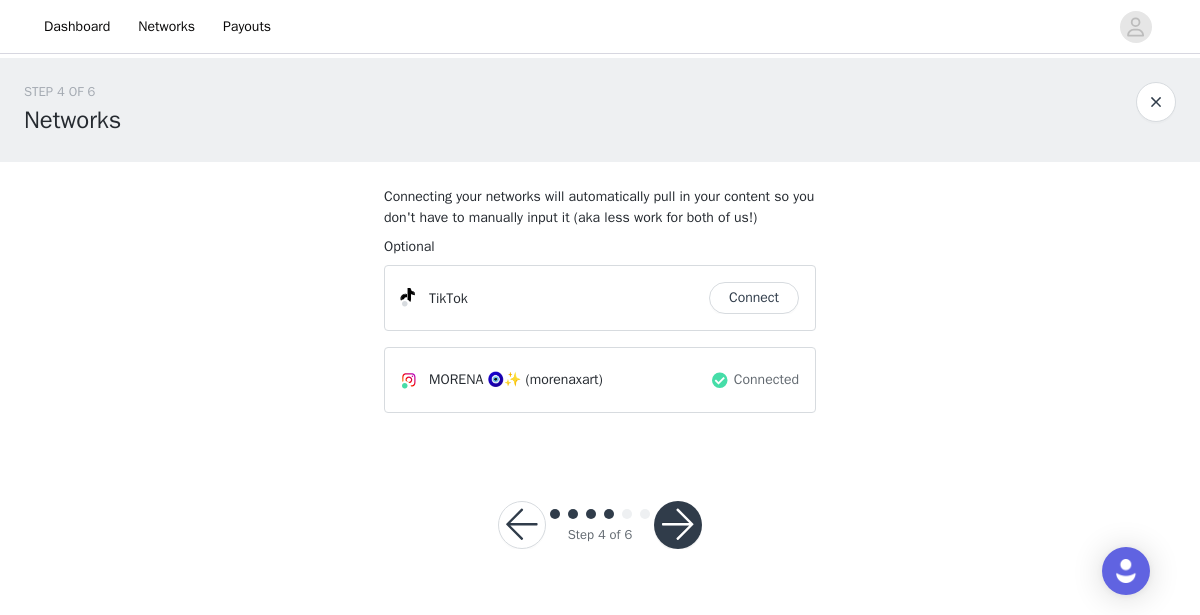 click on "Connect" at bounding box center [754, 298] 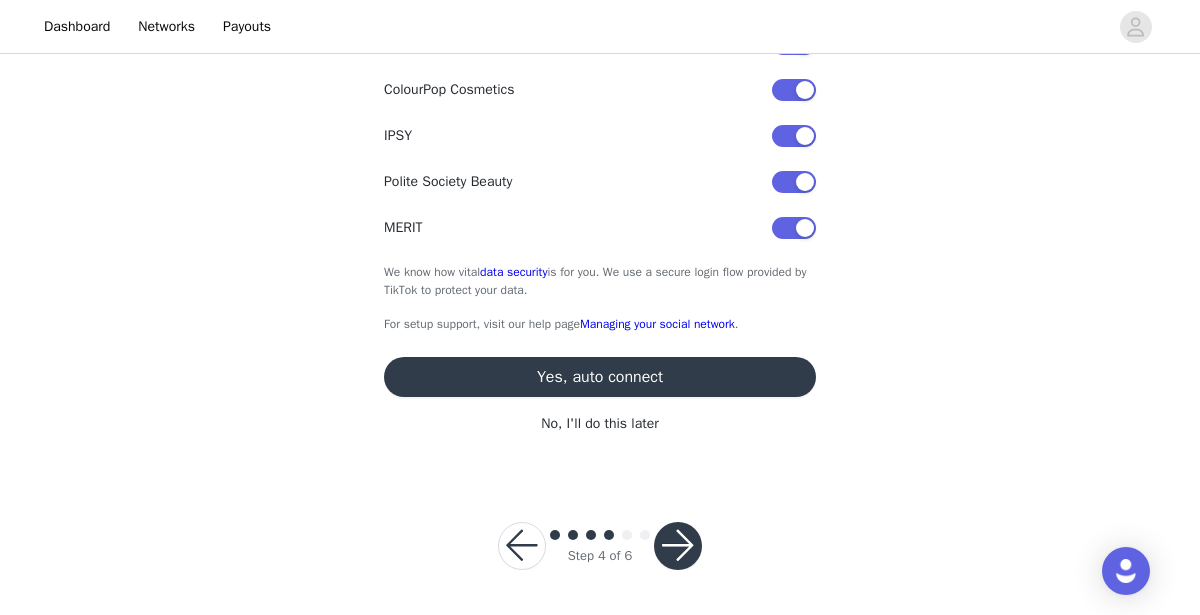 scroll, scrollTop: 318, scrollLeft: 0, axis: vertical 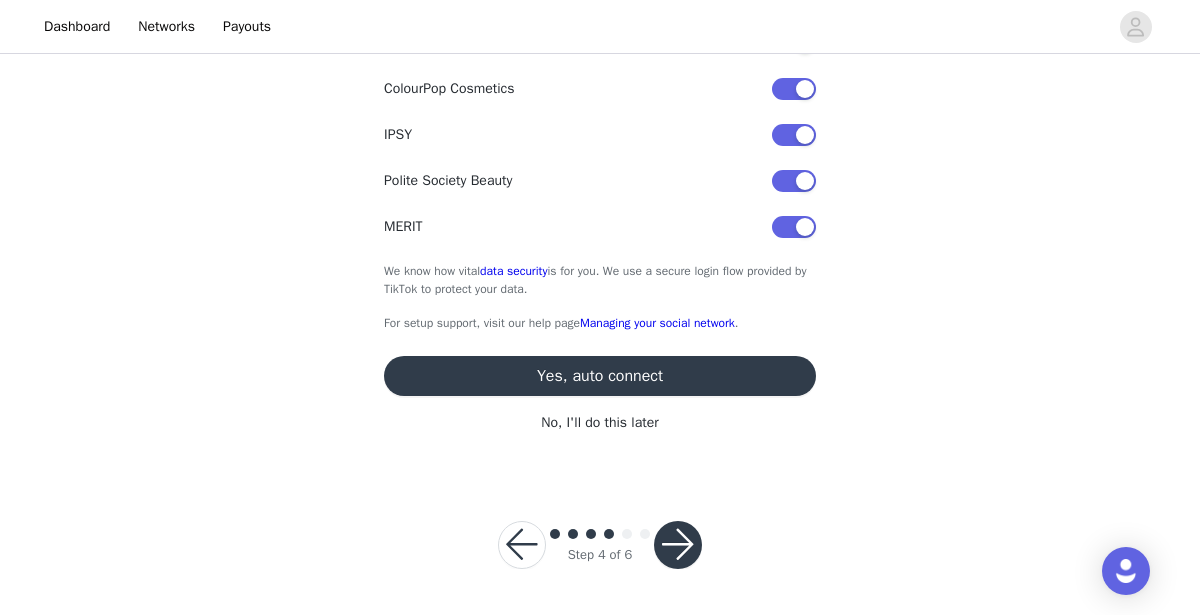 click on "Yes, auto connect" at bounding box center [600, 376] 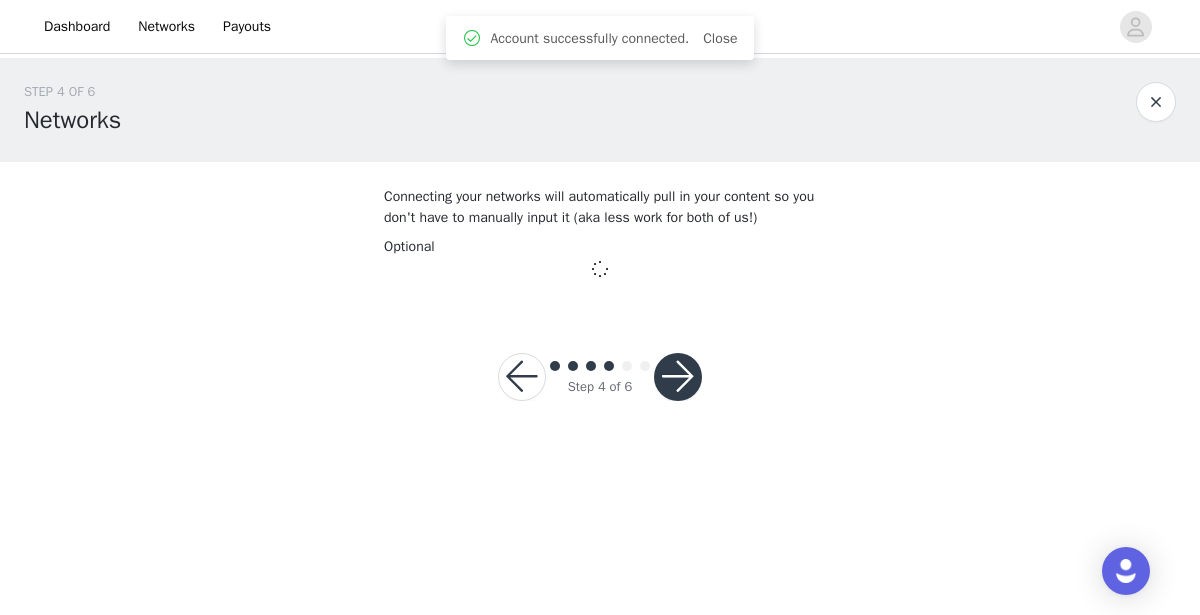 scroll, scrollTop: 0, scrollLeft: 0, axis: both 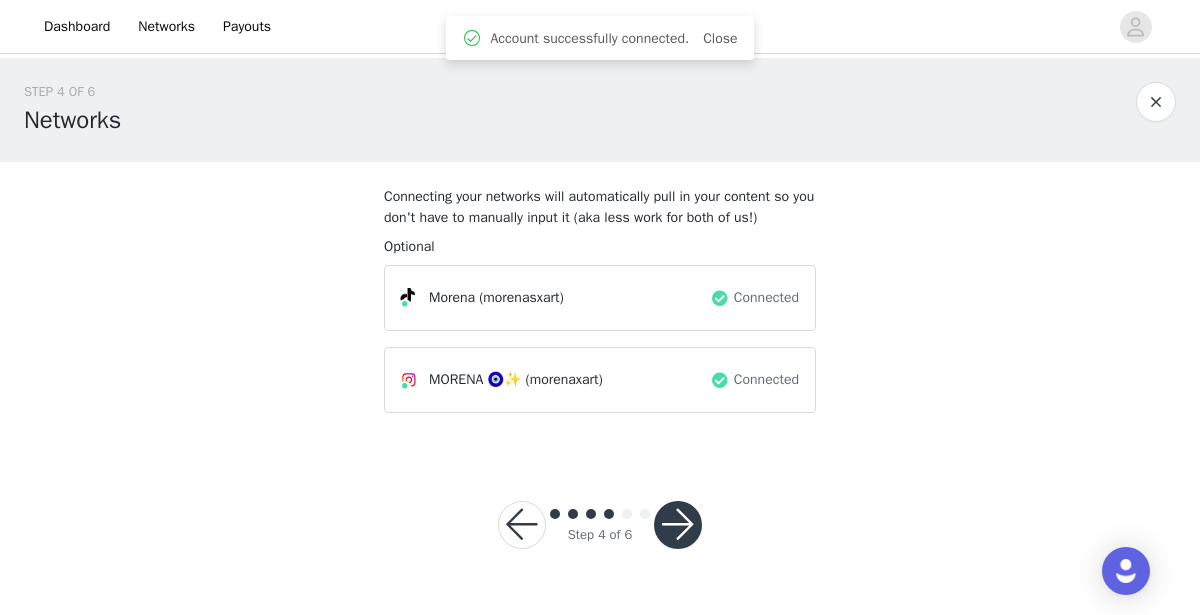 click at bounding box center (678, 525) 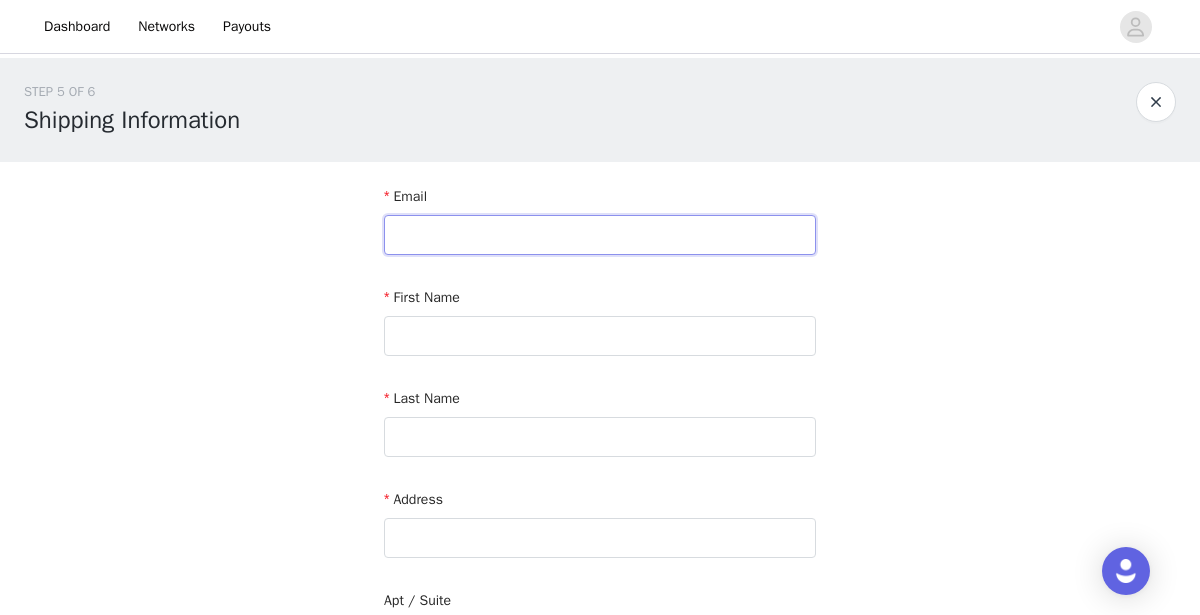 click at bounding box center (600, 235) 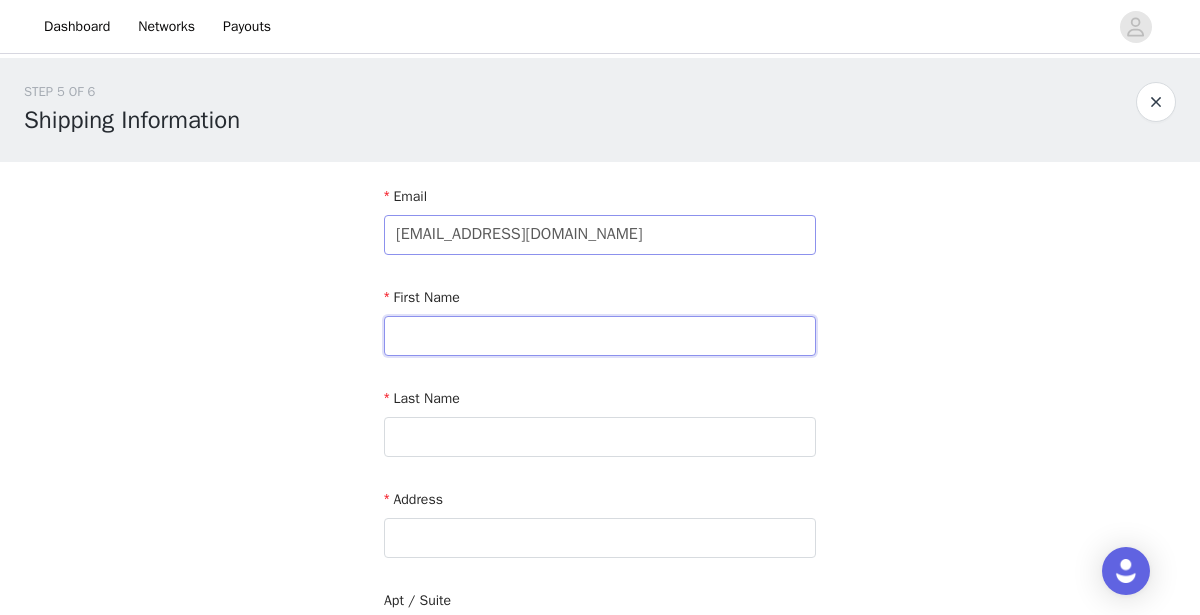 type on "izzy" 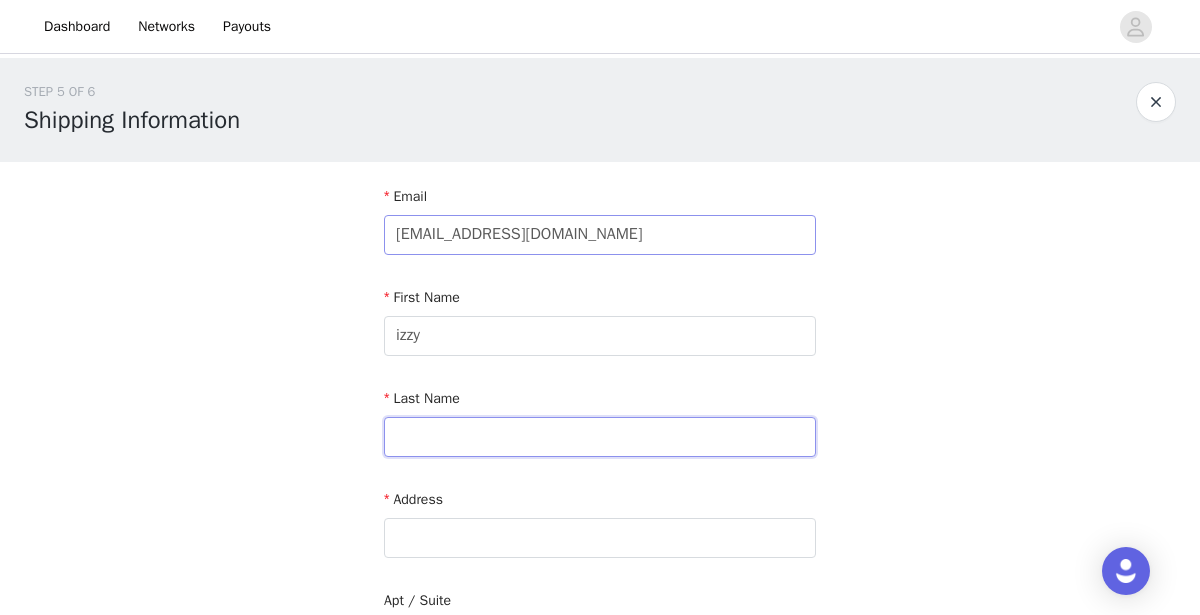type on "Araujo" 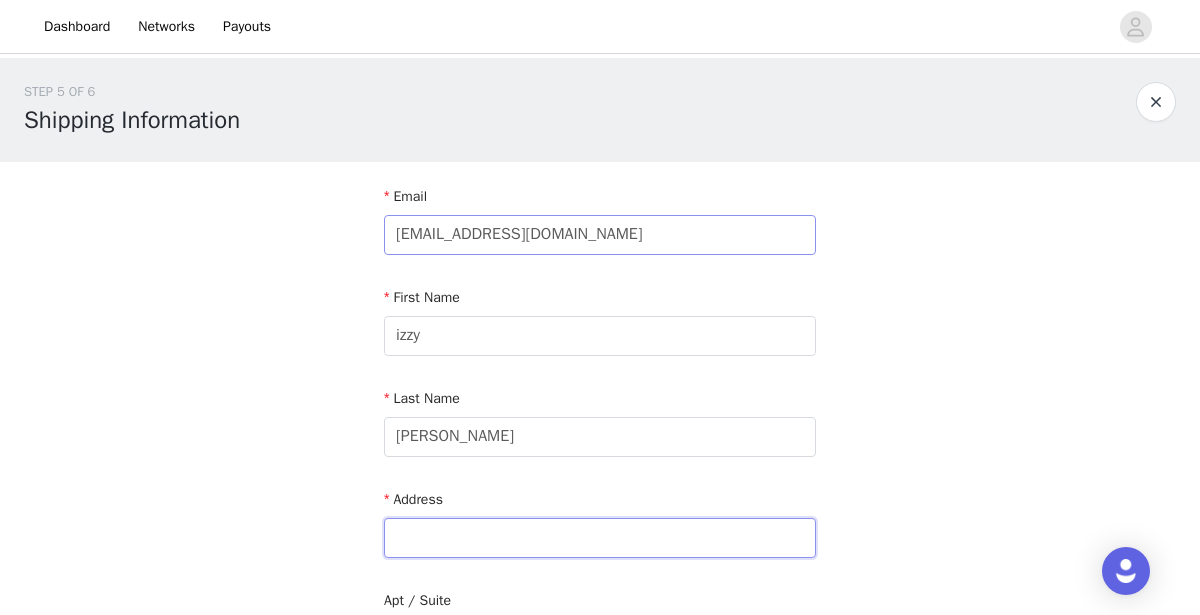 type on "4945 Roja Drive" 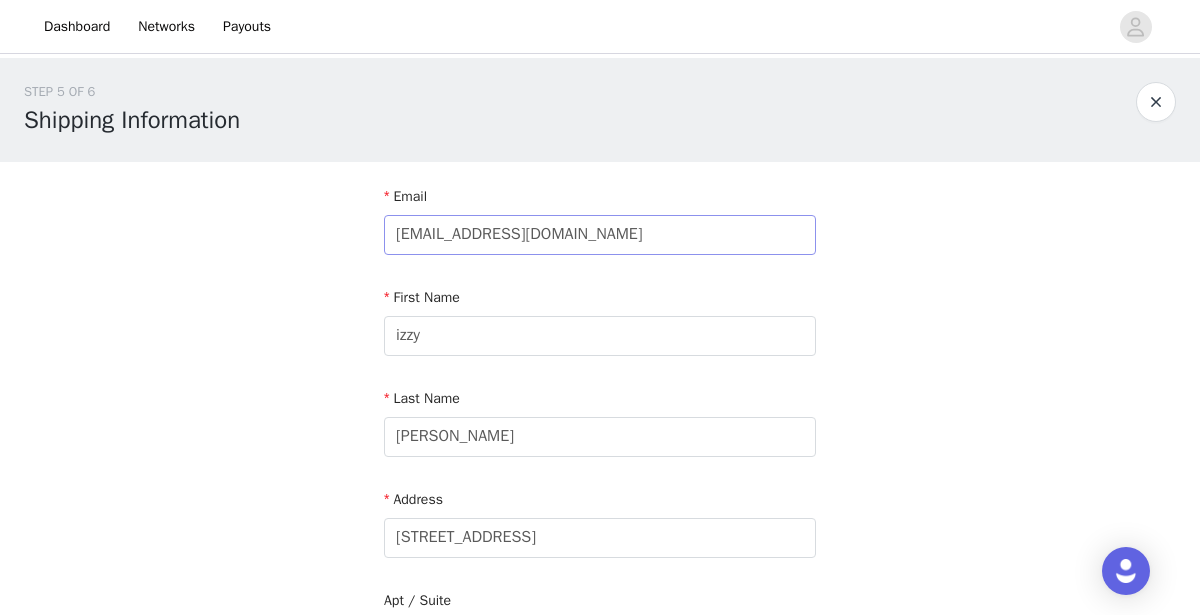 type on "oceanside" 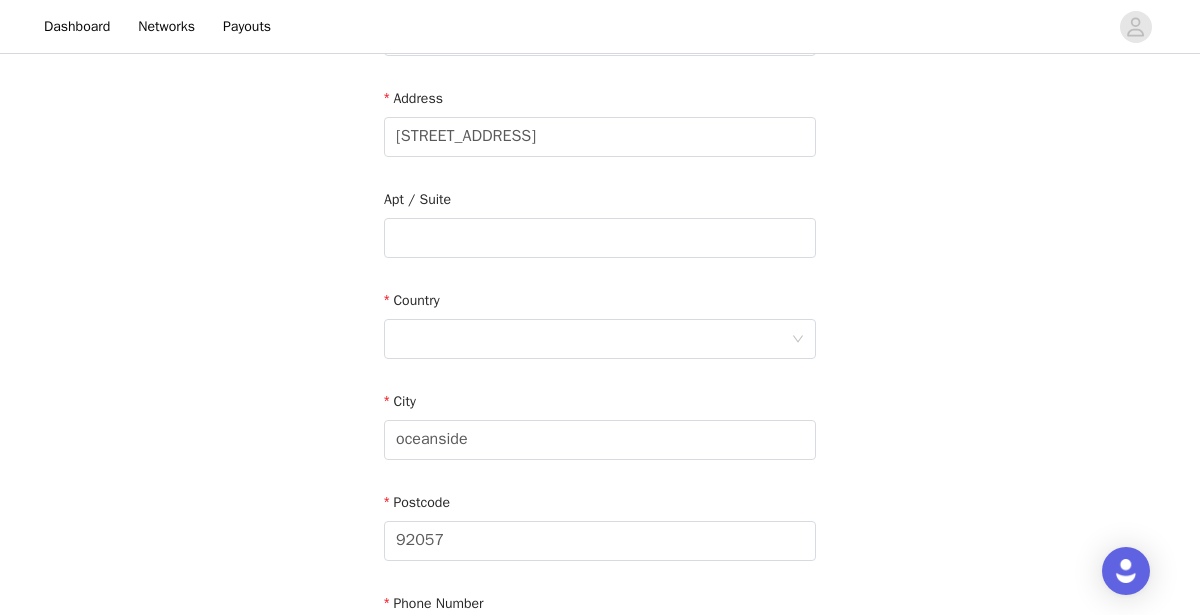 scroll, scrollTop: 406, scrollLeft: 0, axis: vertical 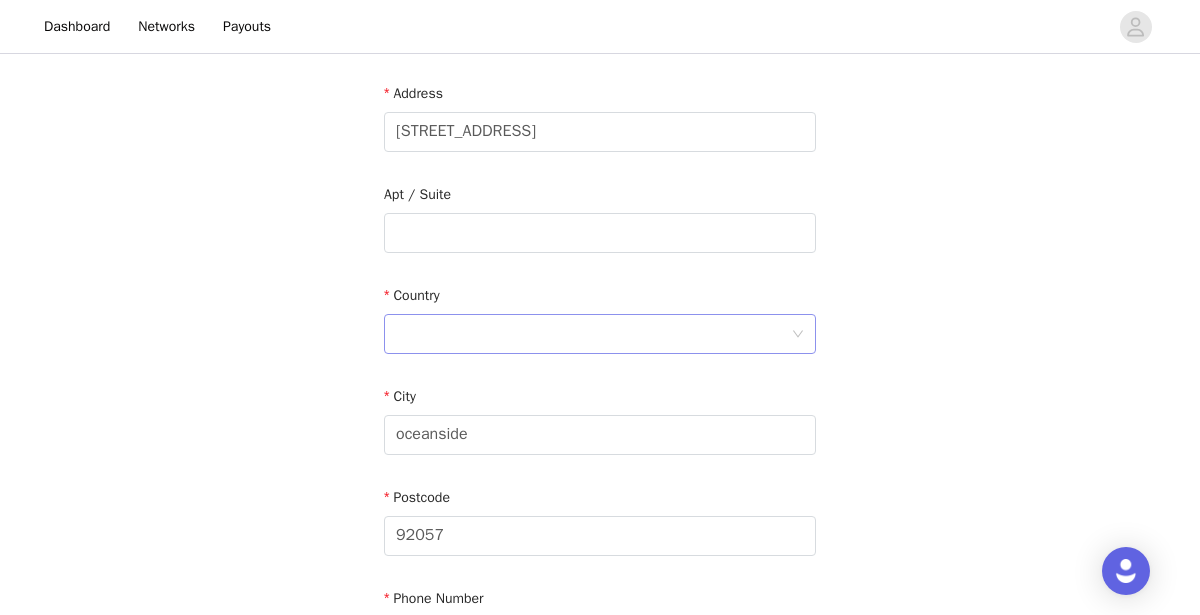 click at bounding box center (593, 334) 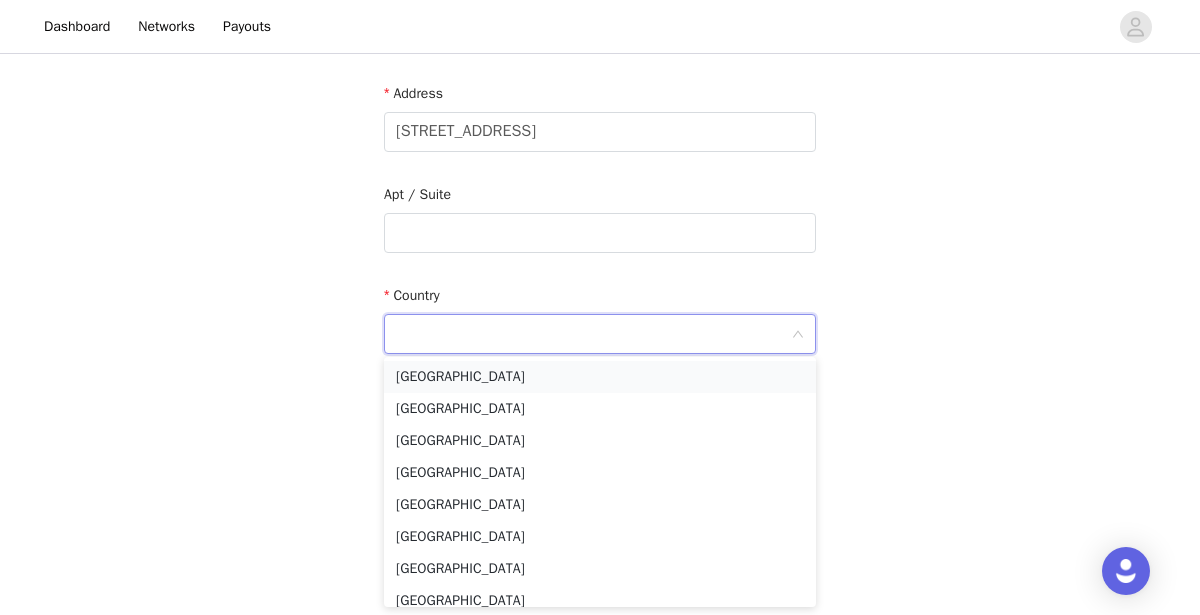 click on "United States" at bounding box center [600, 377] 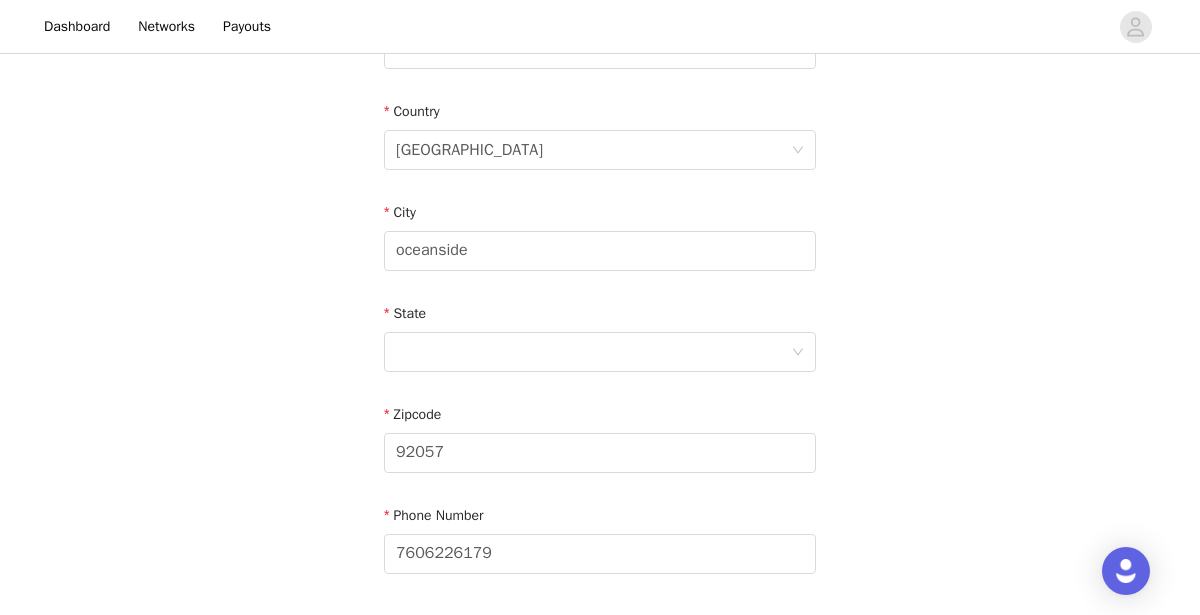 scroll, scrollTop: 595, scrollLeft: 0, axis: vertical 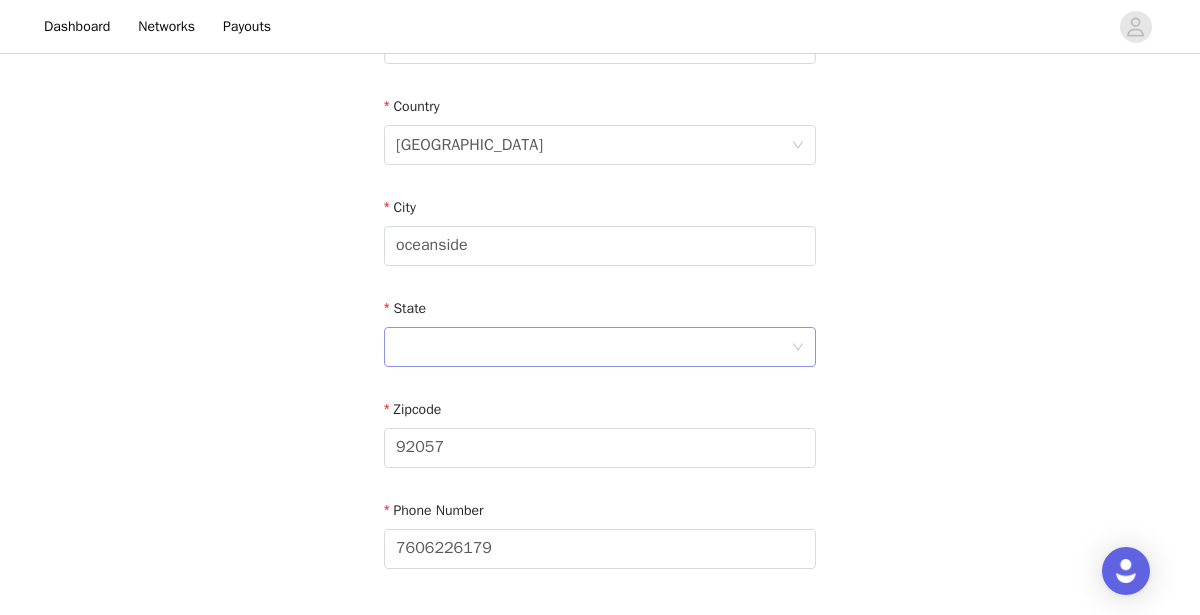 click at bounding box center (593, 347) 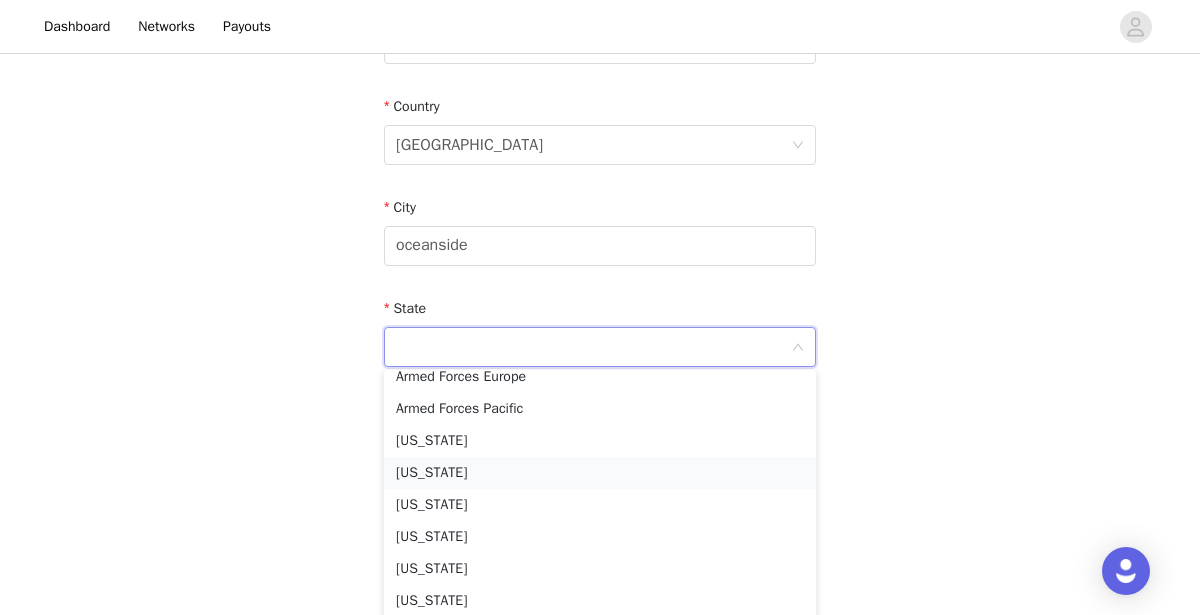 scroll, scrollTop: 208, scrollLeft: 0, axis: vertical 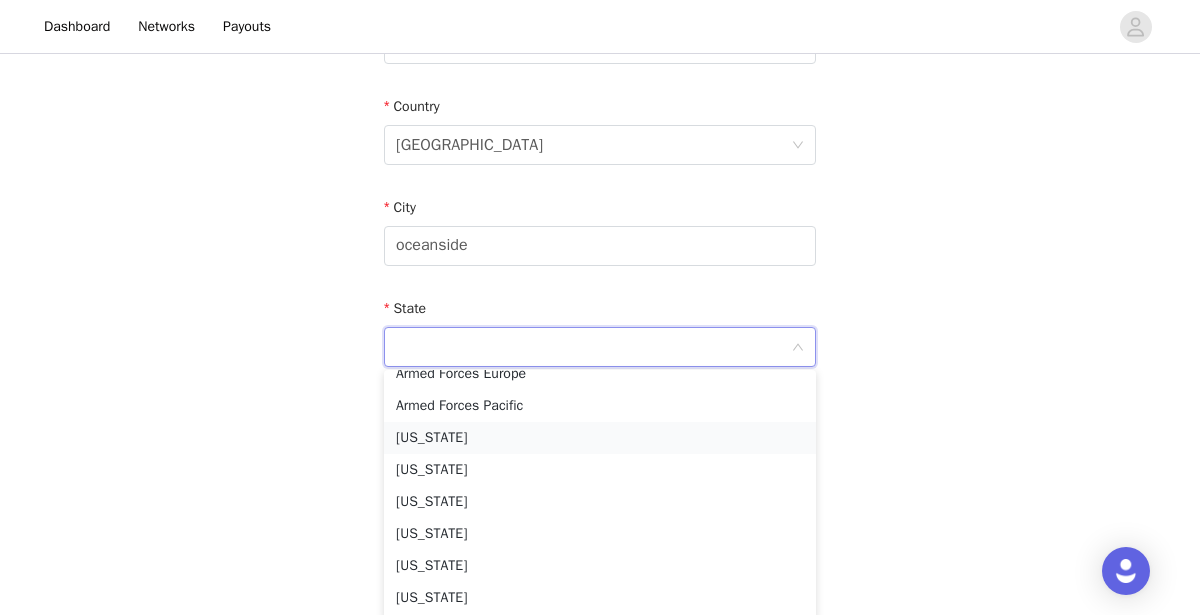 click on "California" at bounding box center (600, 438) 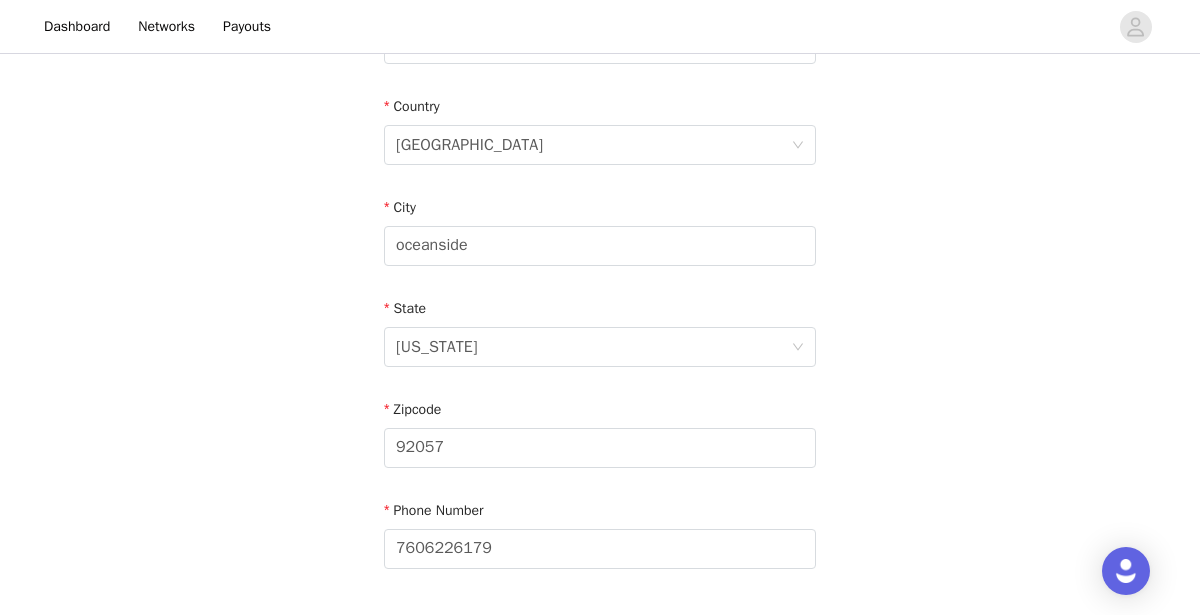 scroll, scrollTop: 748, scrollLeft: 0, axis: vertical 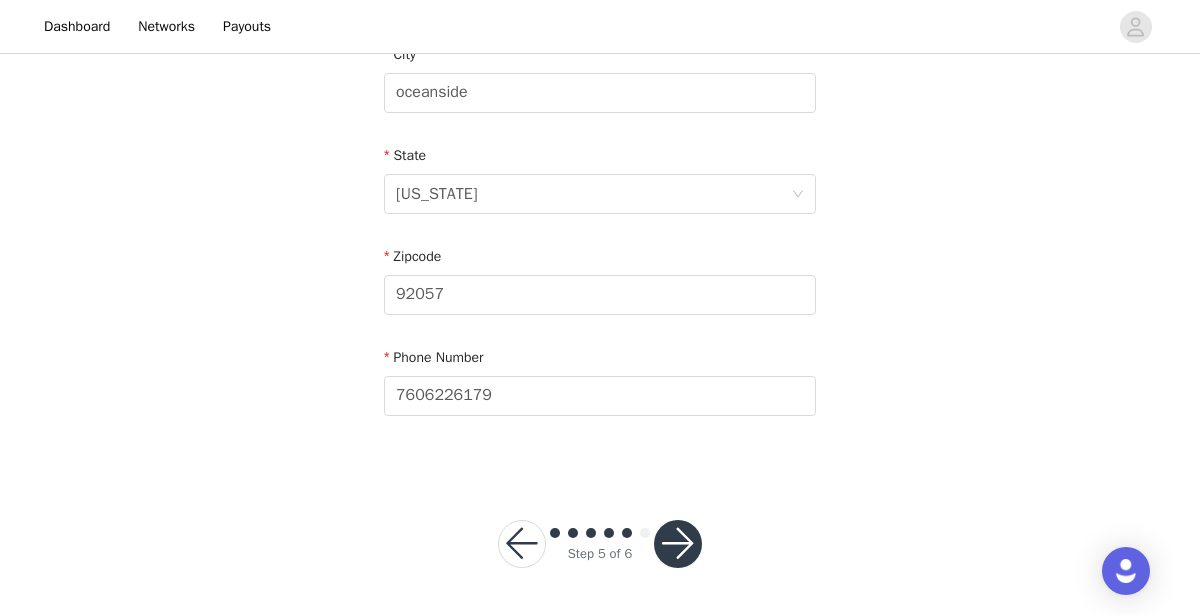 click at bounding box center [678, 544] 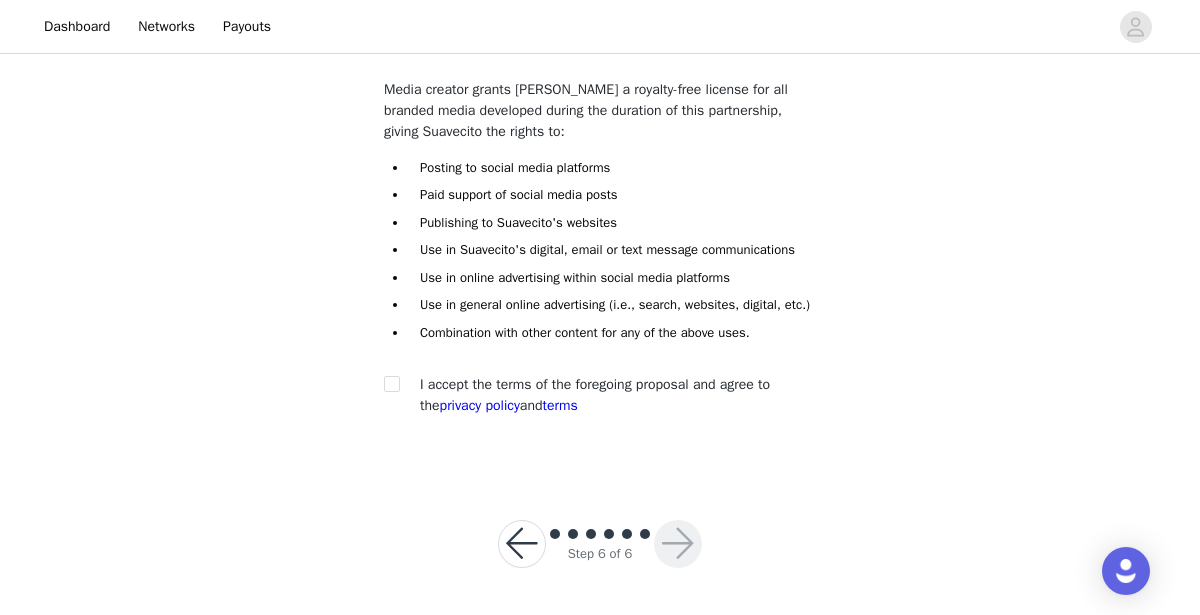 scroll, scrollTop: 148, scrollLeft: 0, axis: vertical 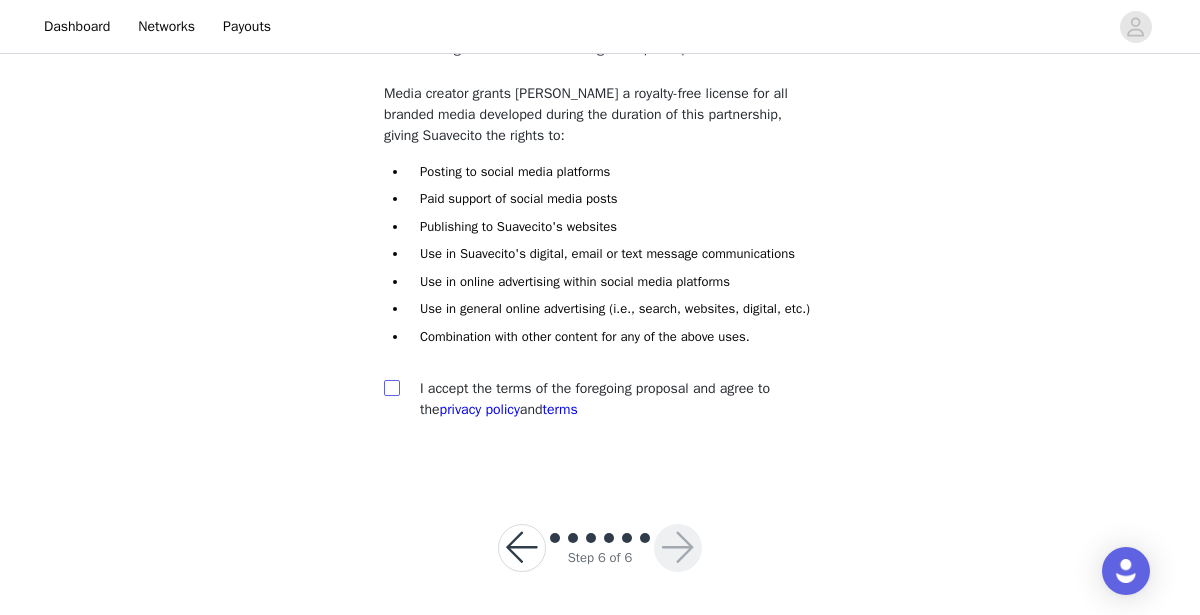 click at bounding box center (392, 388) 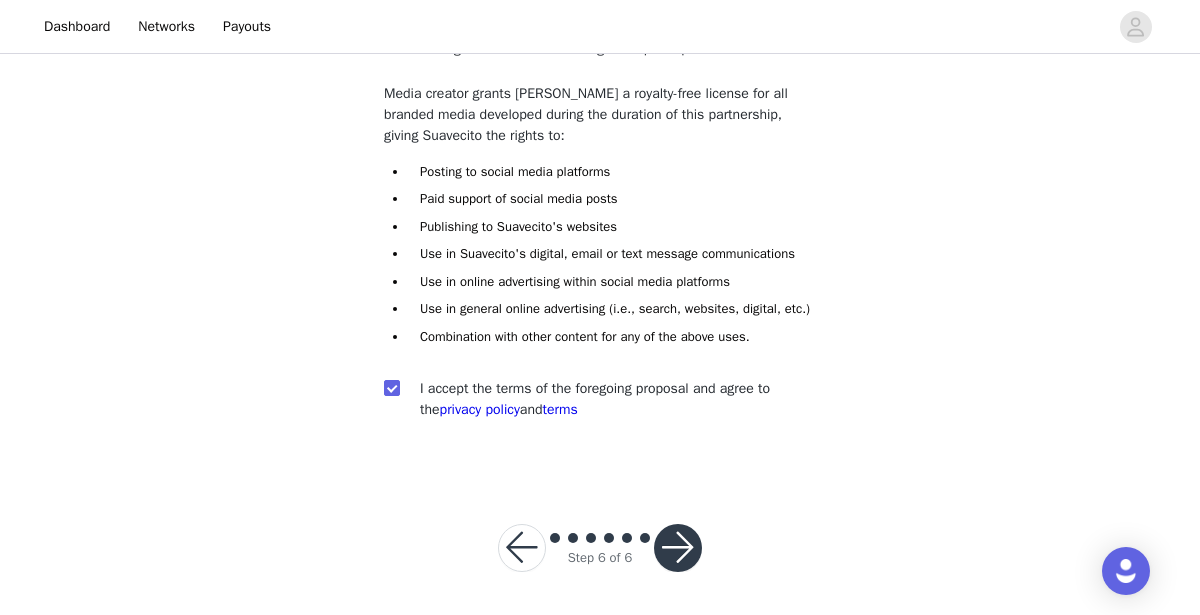 click at bounding box center [678, 548] 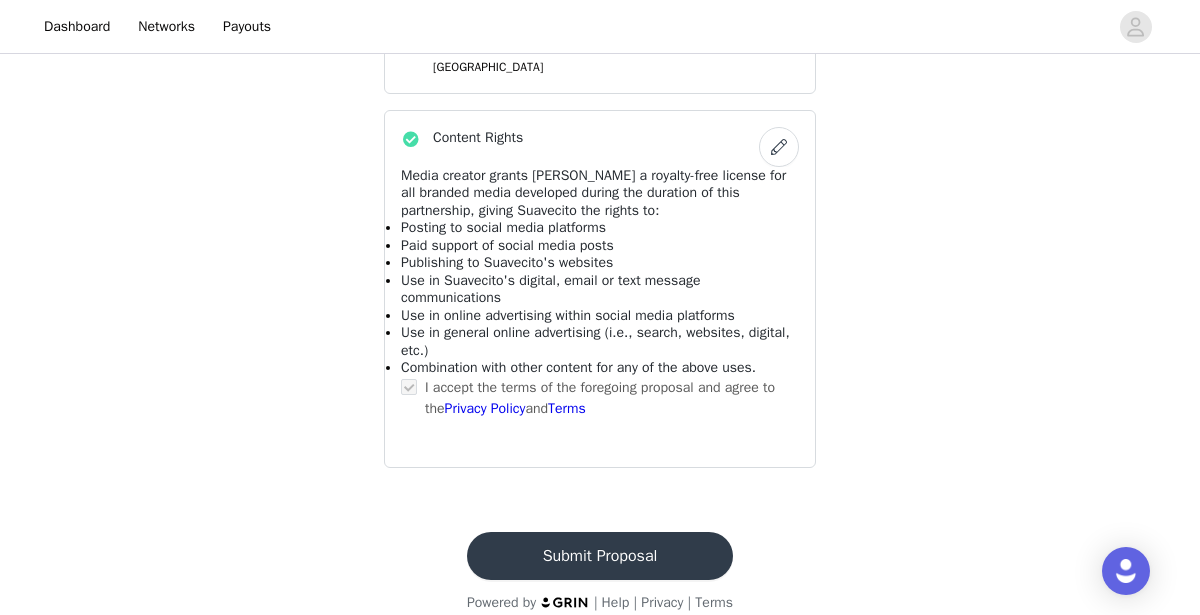 scroll, scrollTop: 1463, scrollLeft: 0, axis: vertical 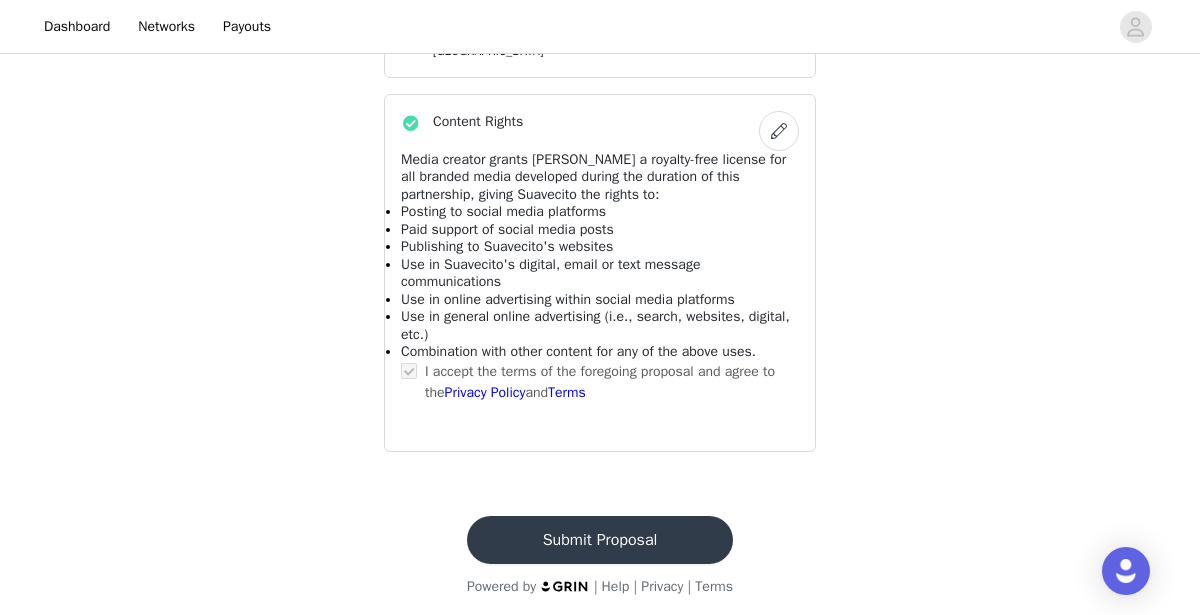 click on "Submit Proposal" at bounding box center (600, 540) 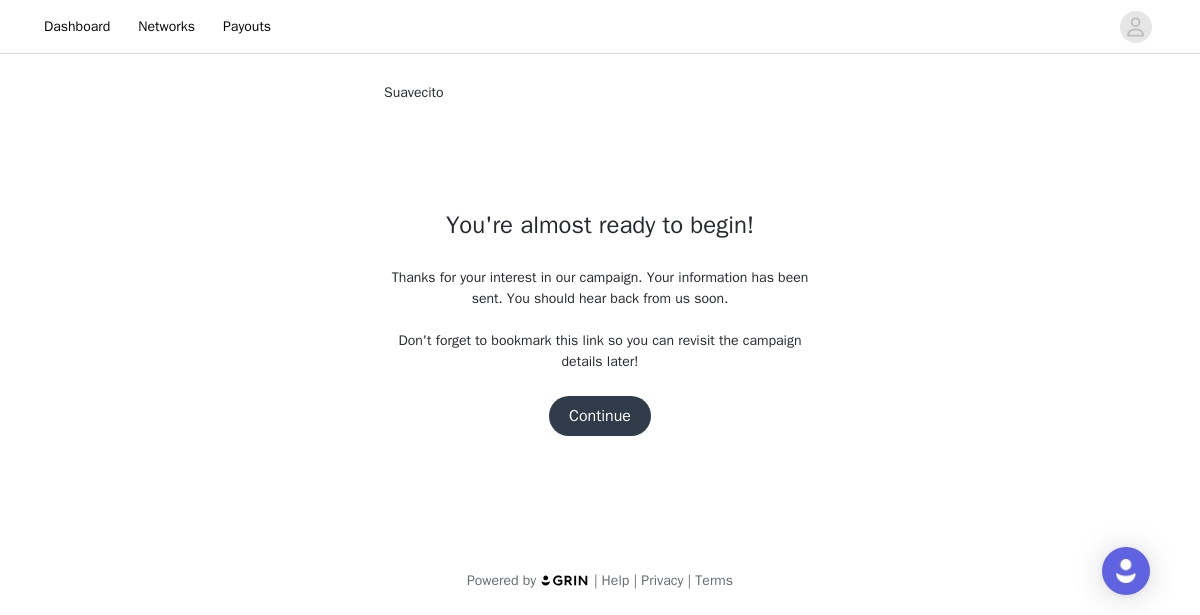 scroll, scrollTop: 0, scrollLeft: 0, axis: both 